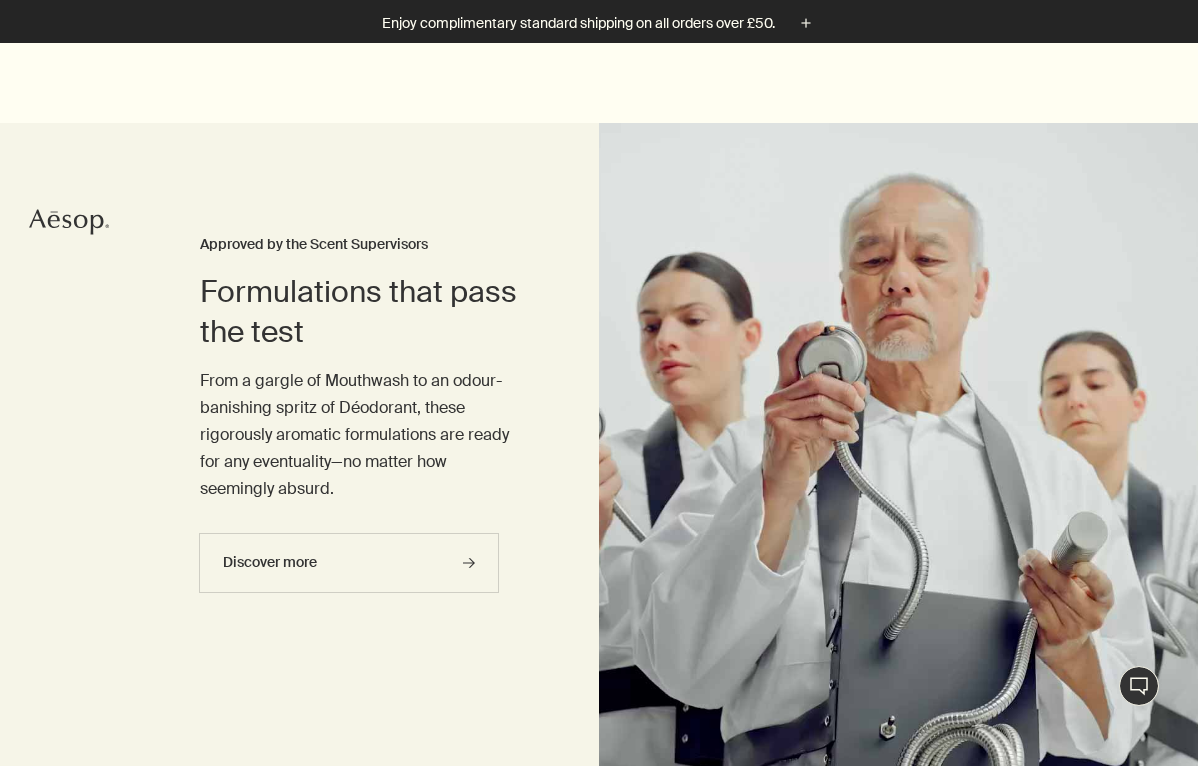 scroll, scrollTop: 258, scrollLeft: 0, axis: vertical 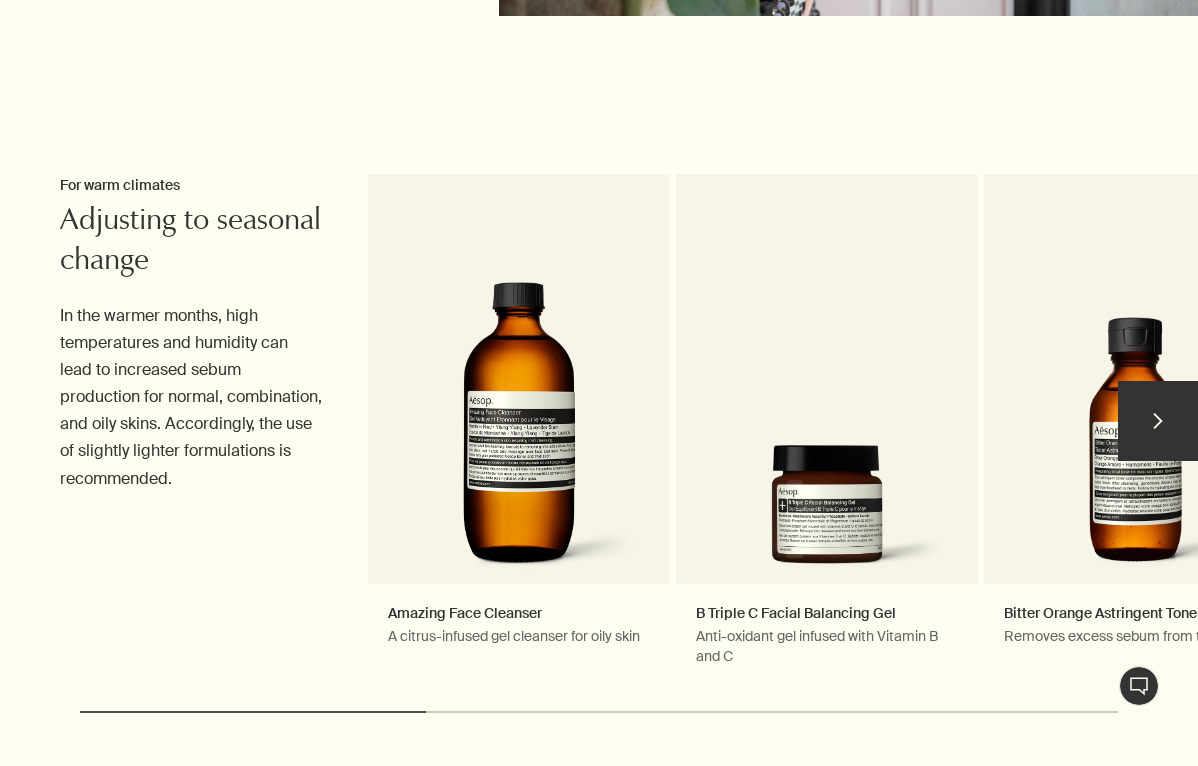 click on "chevron" at bounding box center [1158, 421] 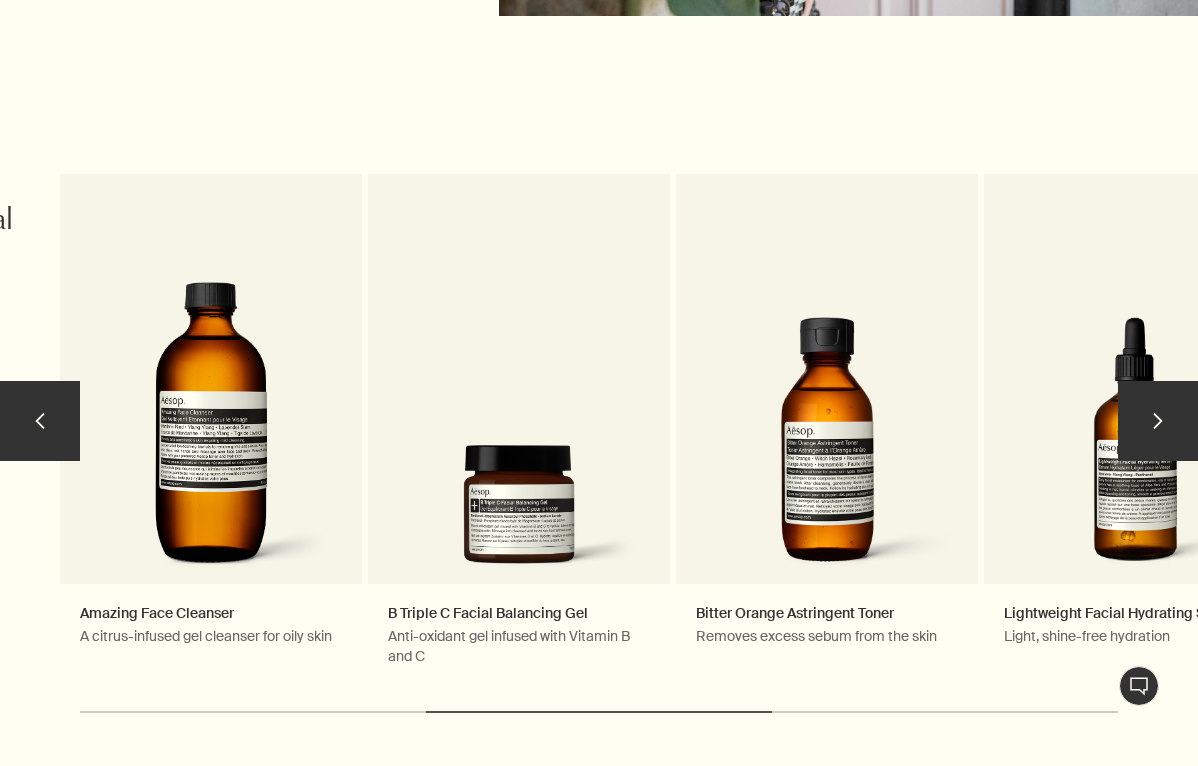 click on "chevron" at bounding box center [1158, 421] 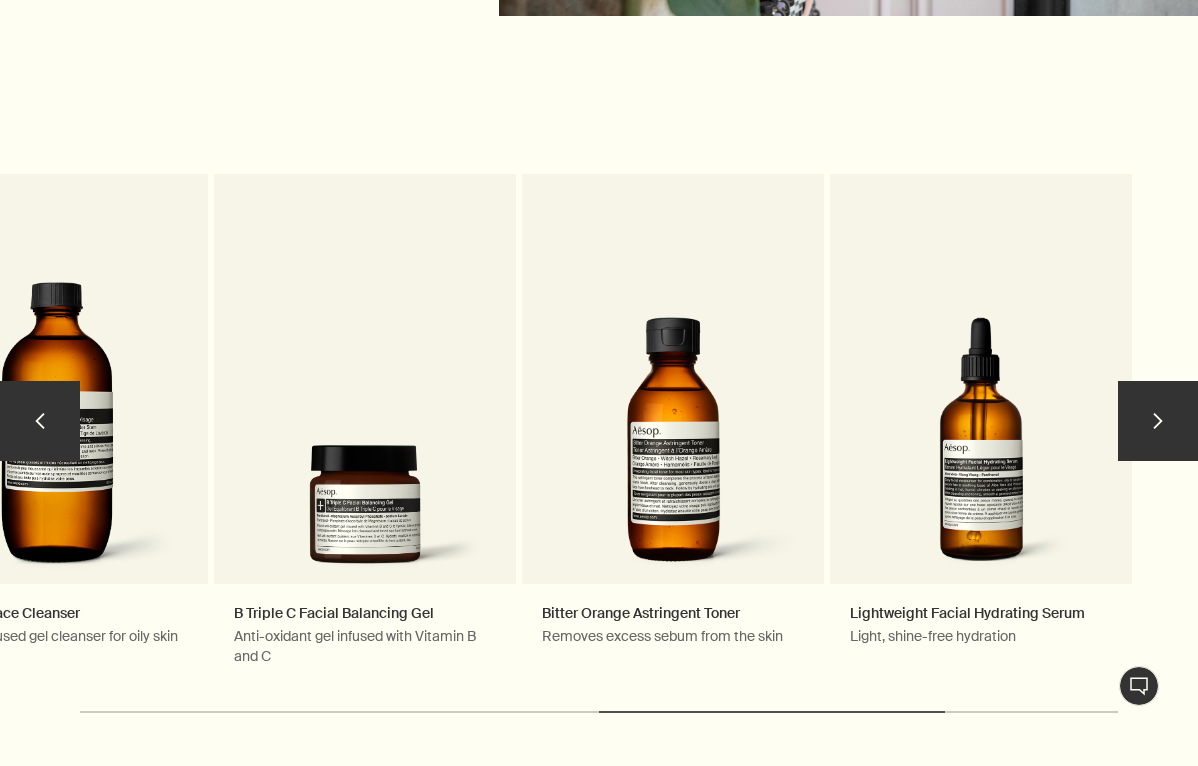 click on "chevron" at bounding box center (1158, 421) 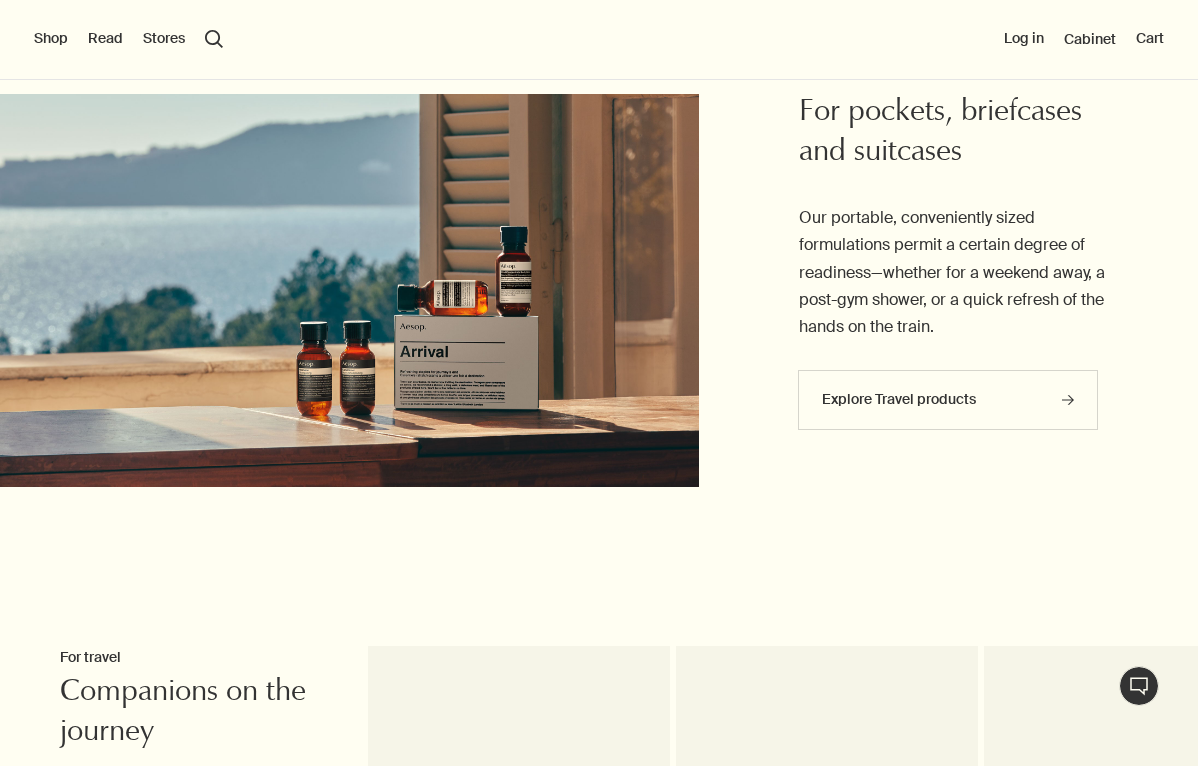 scroll, scrollTop: 2123, scrollLeft: 0, axis: vertical 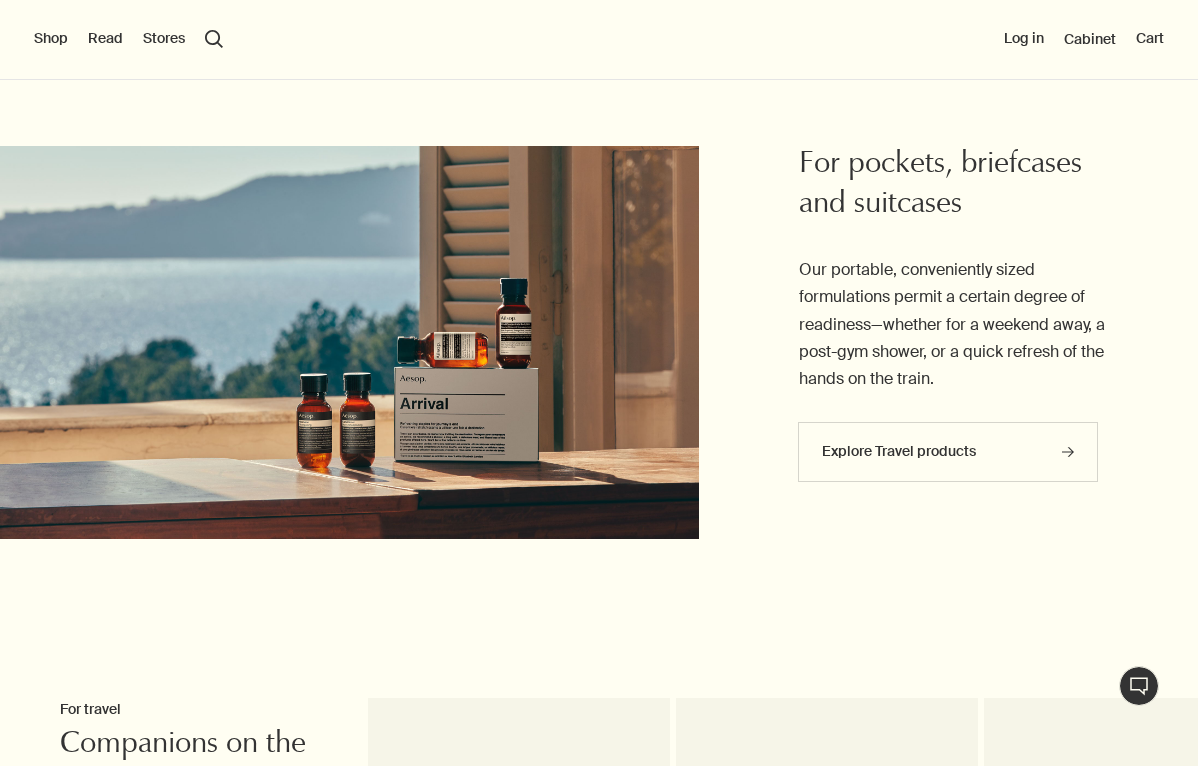 click on "Shop" at bounding box center (51, 39) 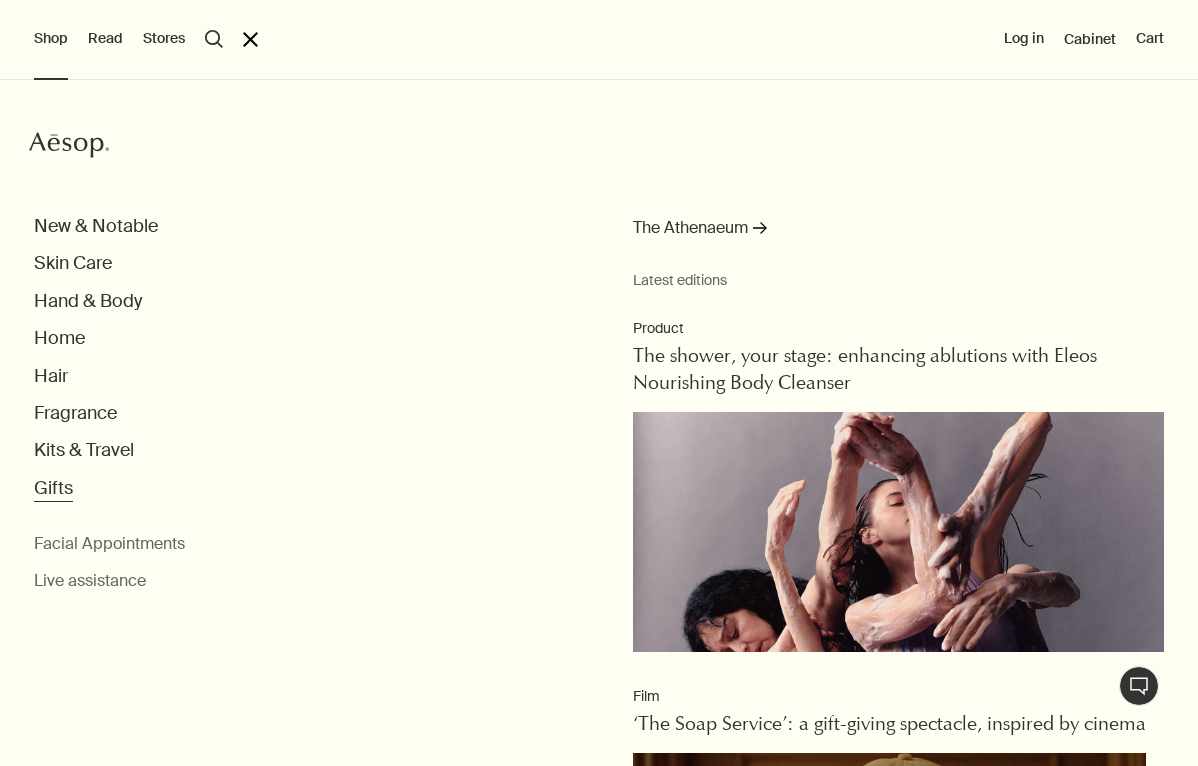 click on "Gifts" at bounding box center [96, 226] 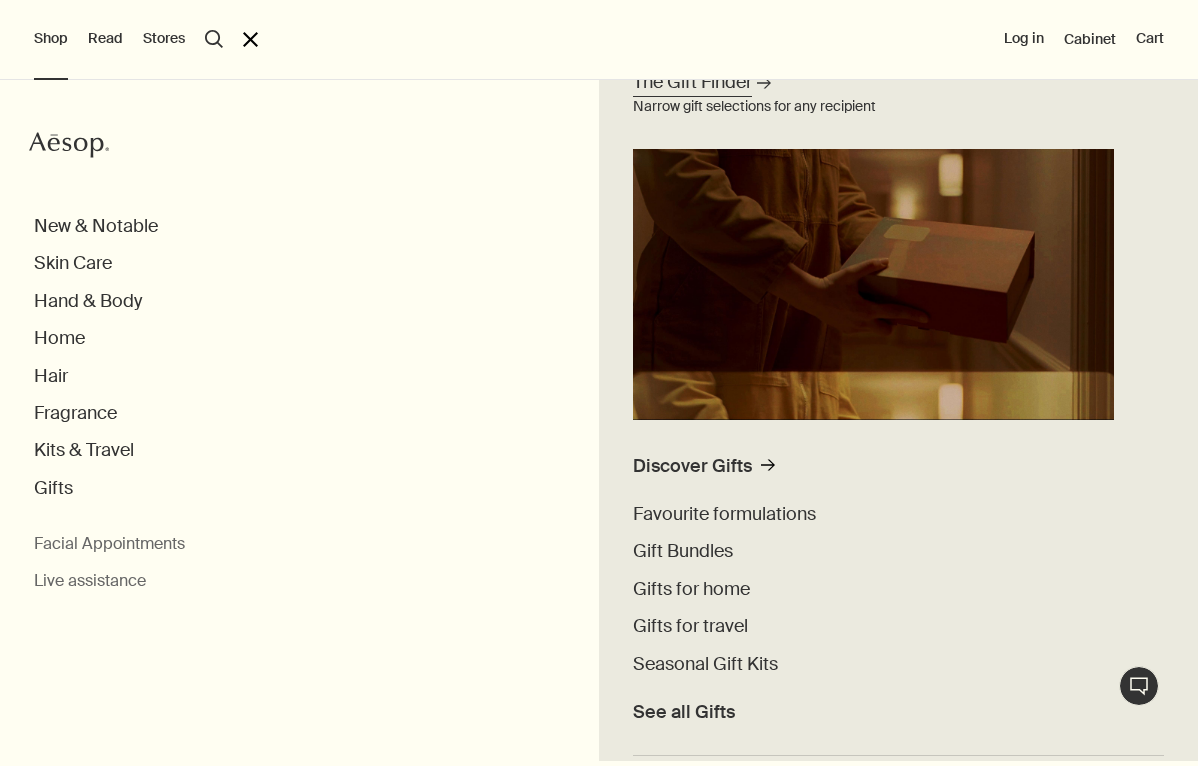 scroll, scrollTop: 176, scrollLeft: 0, axis: vertical 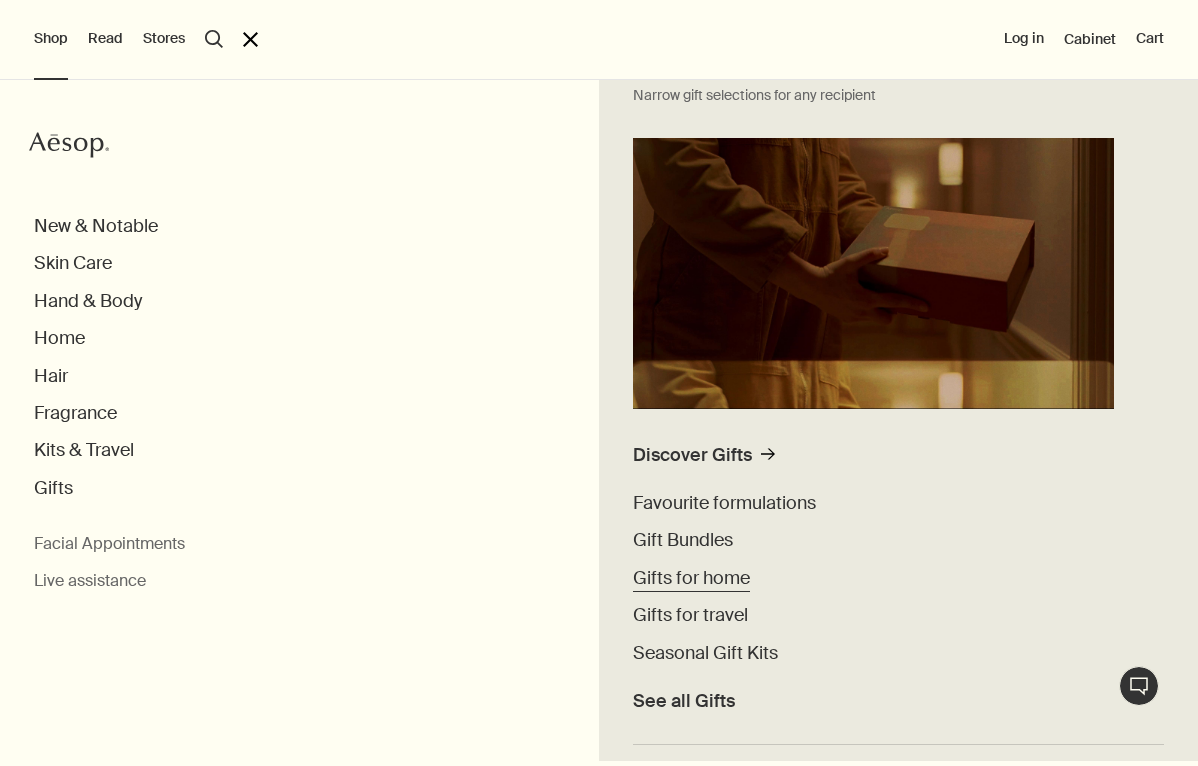 click on "Gifts for home" at bounding box center [691, 578] 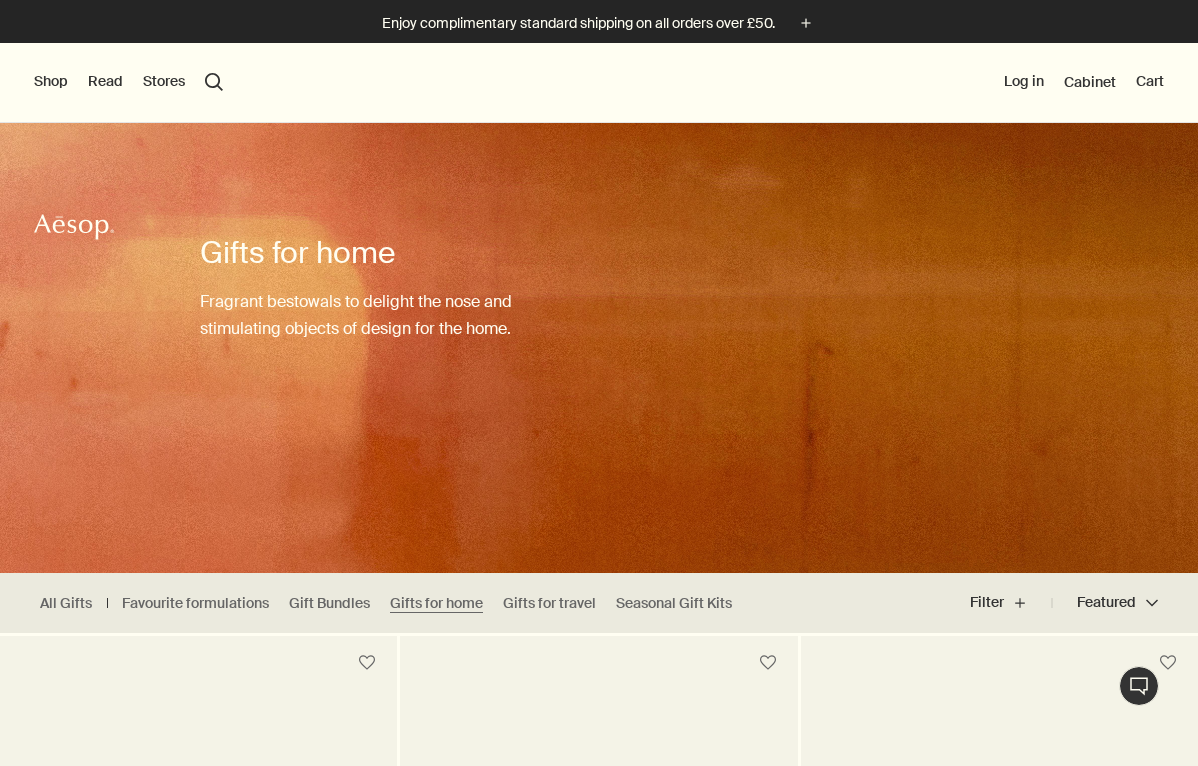 scroll, scrollTop: 204, scrollLeft: 0, axis: vertical 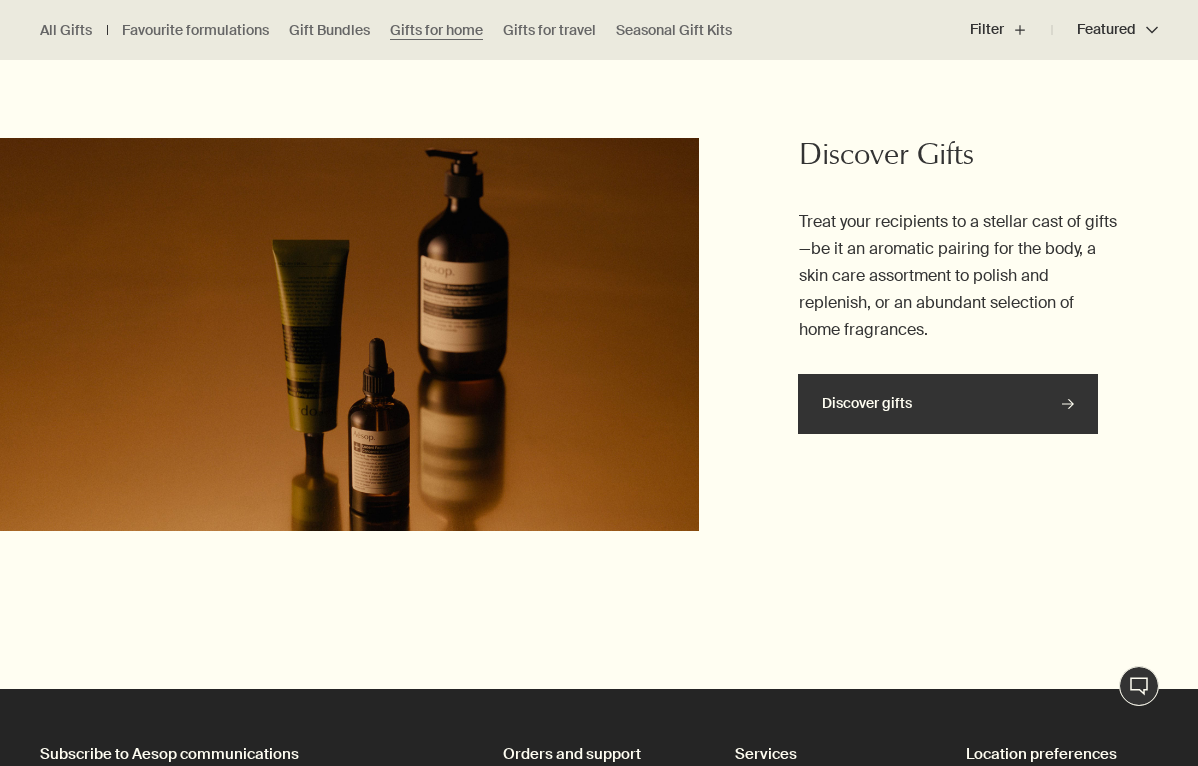 click on "Discover gifts   rightArrow" at bounding box center [948, 404] 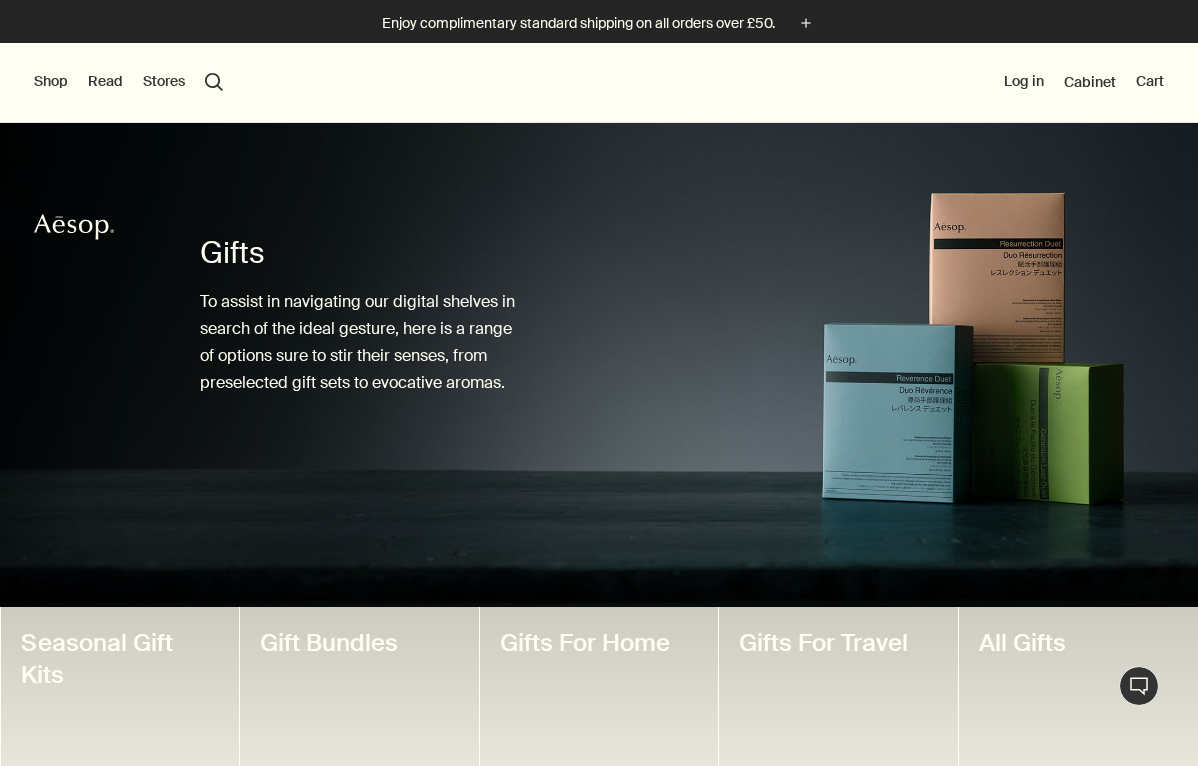 scroll, scrollTop: 0, scrollLeft: 0, axis: both 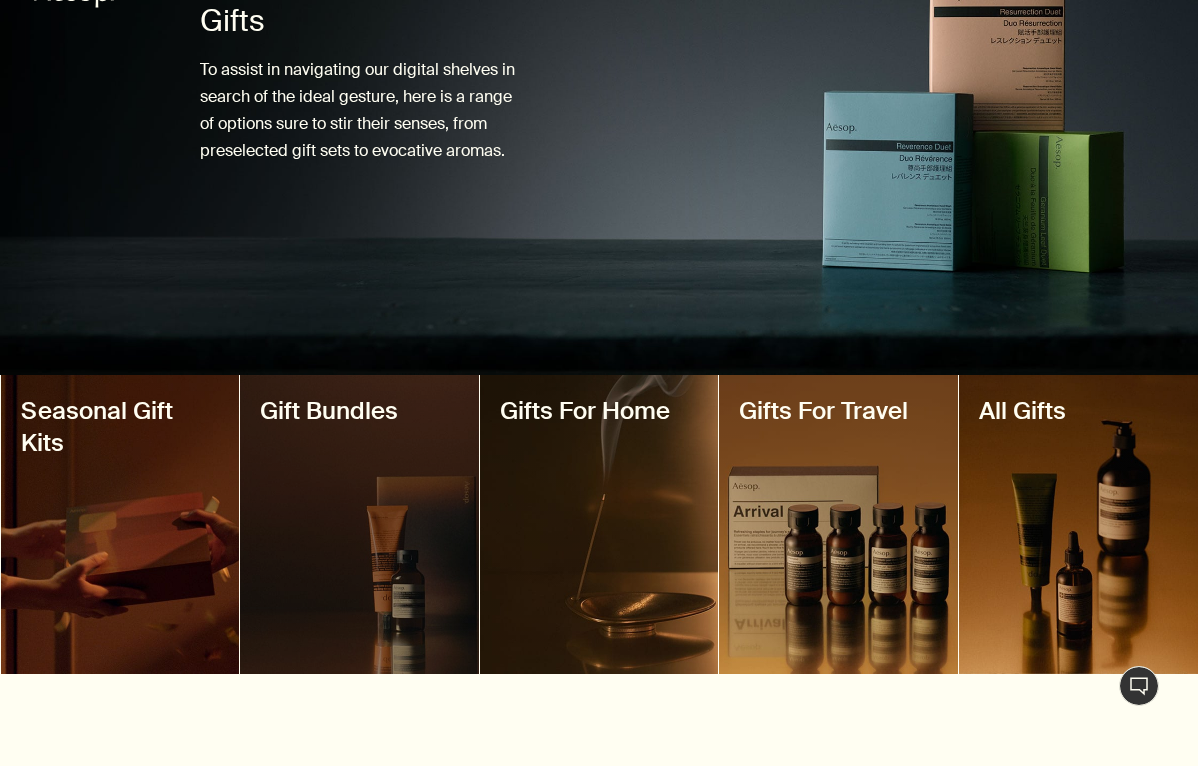 click at bounding box center (359, 524) 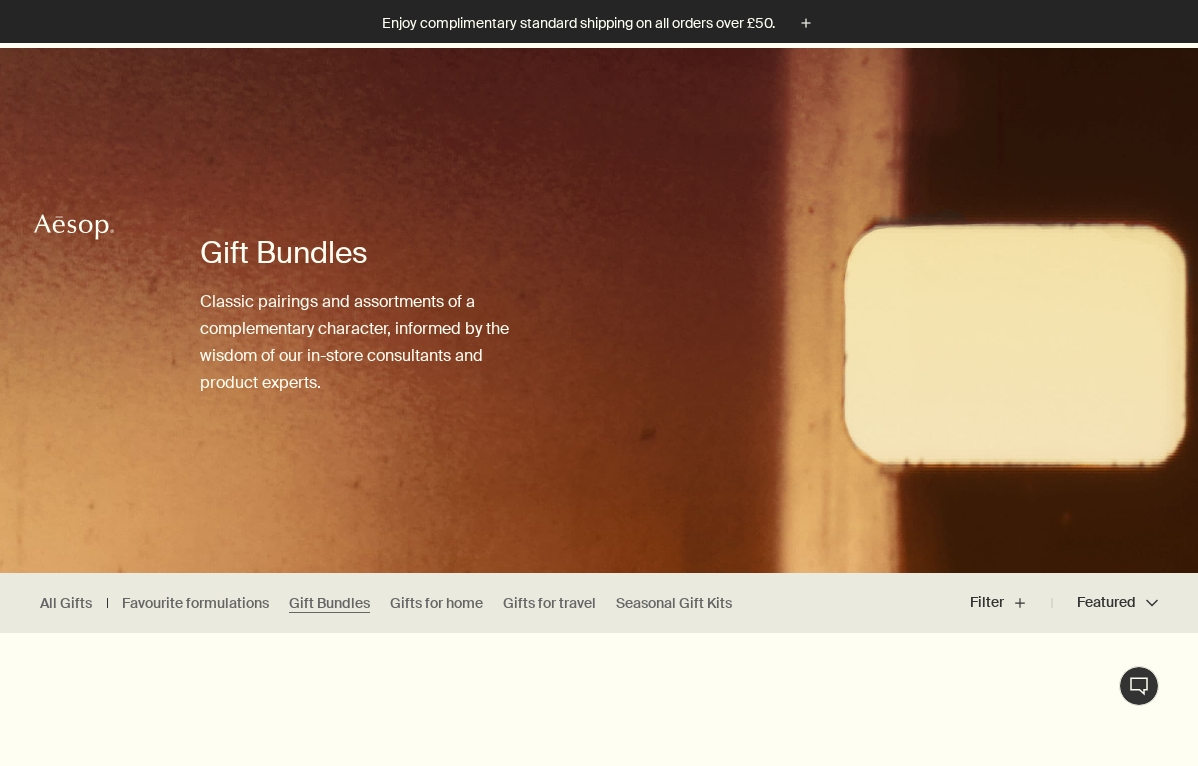 scroll, scrollTop: 637, scrollLeft: 0, axis: vertical 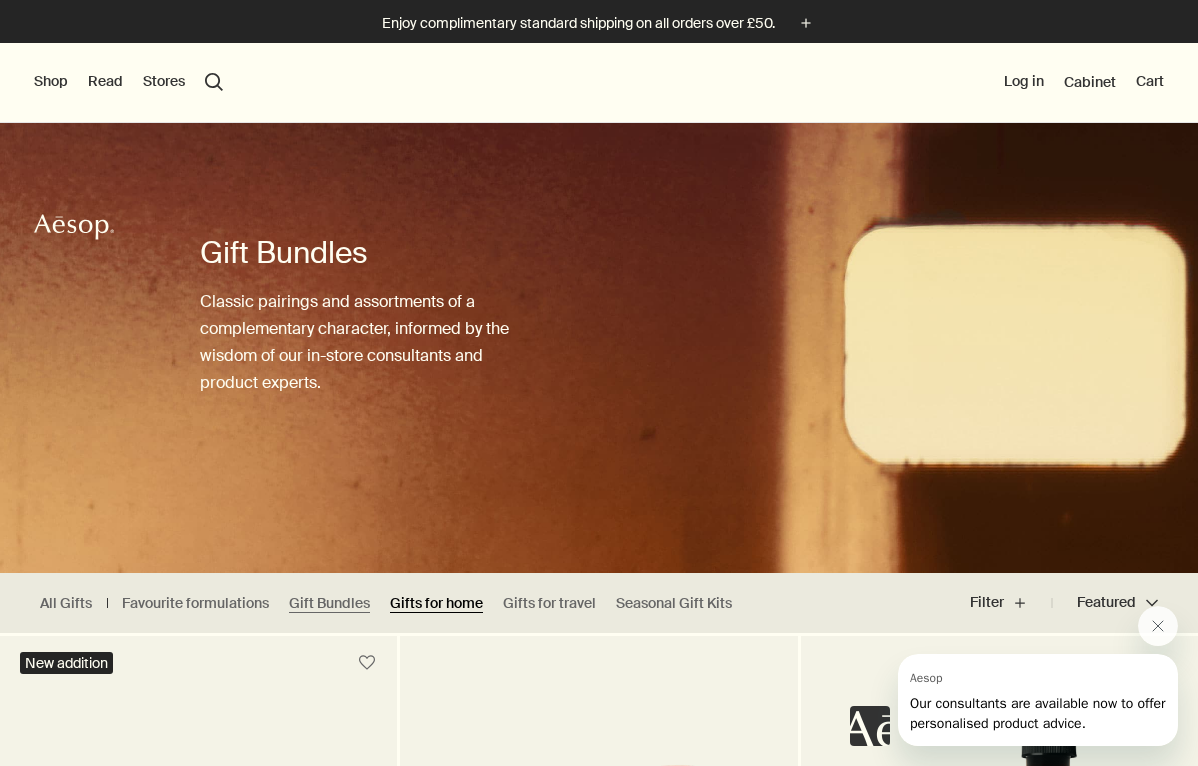 click on "Gifts for home" at bounding box center (436, 603) 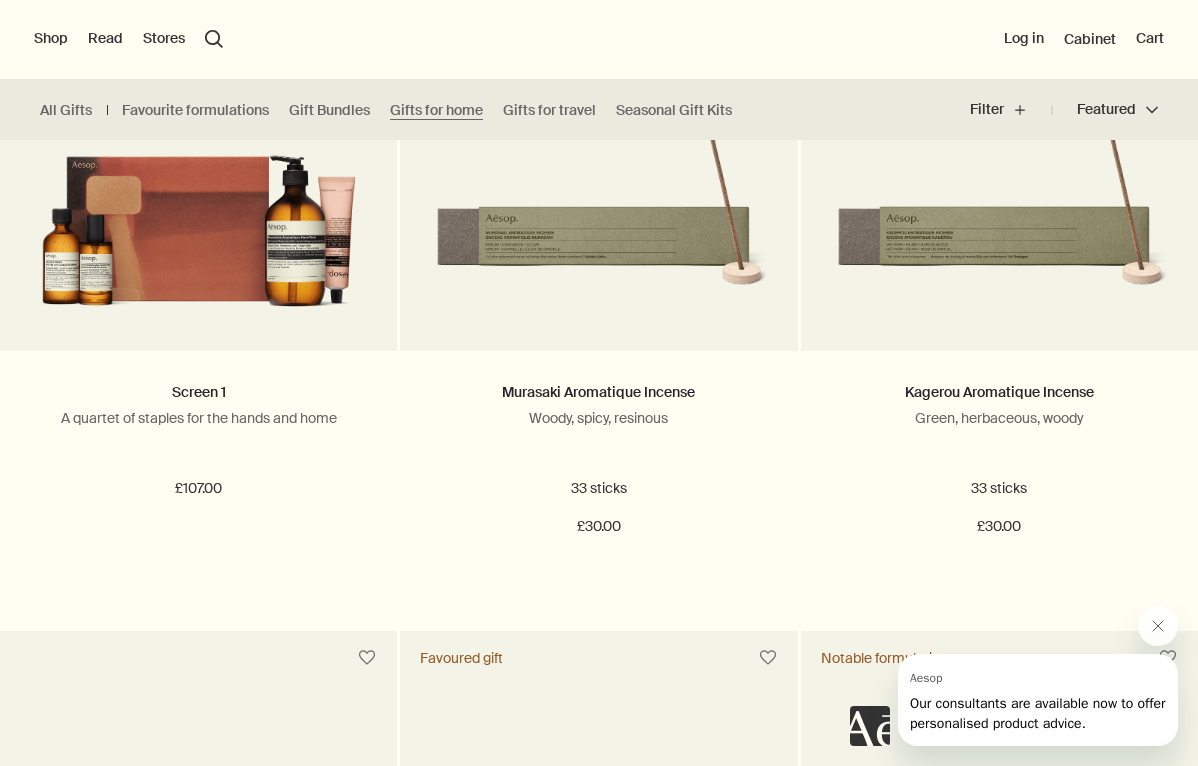 scroll, scrollTop: 704, scrollLeft: 0, axis: vertical 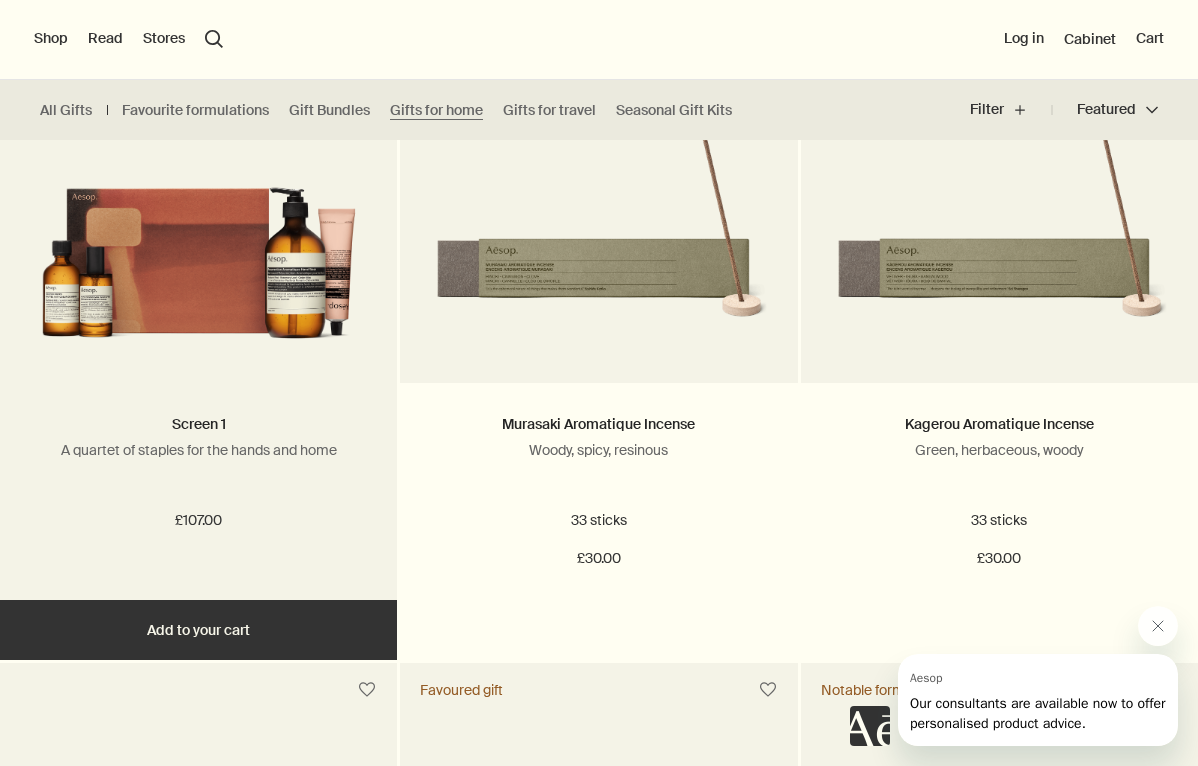click at bounding box center (198, 251) 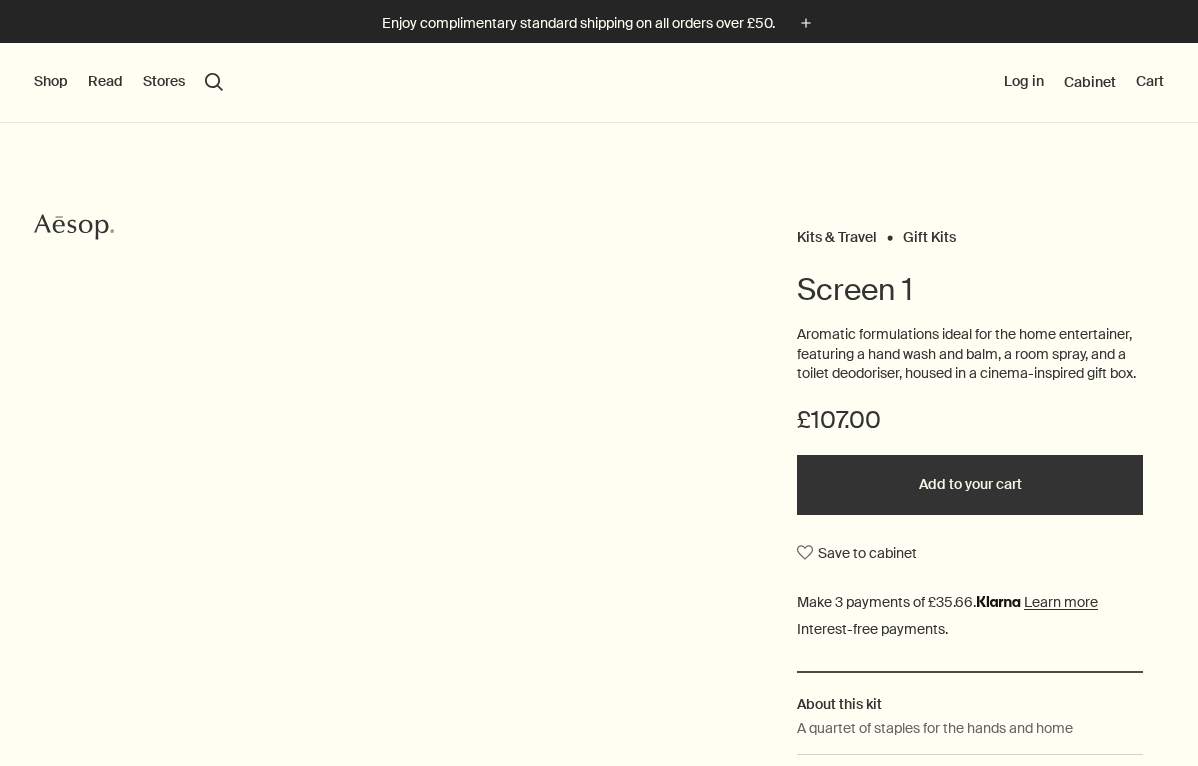 scroll, scrollTop: 0, scrollLeft: 0, axis: both 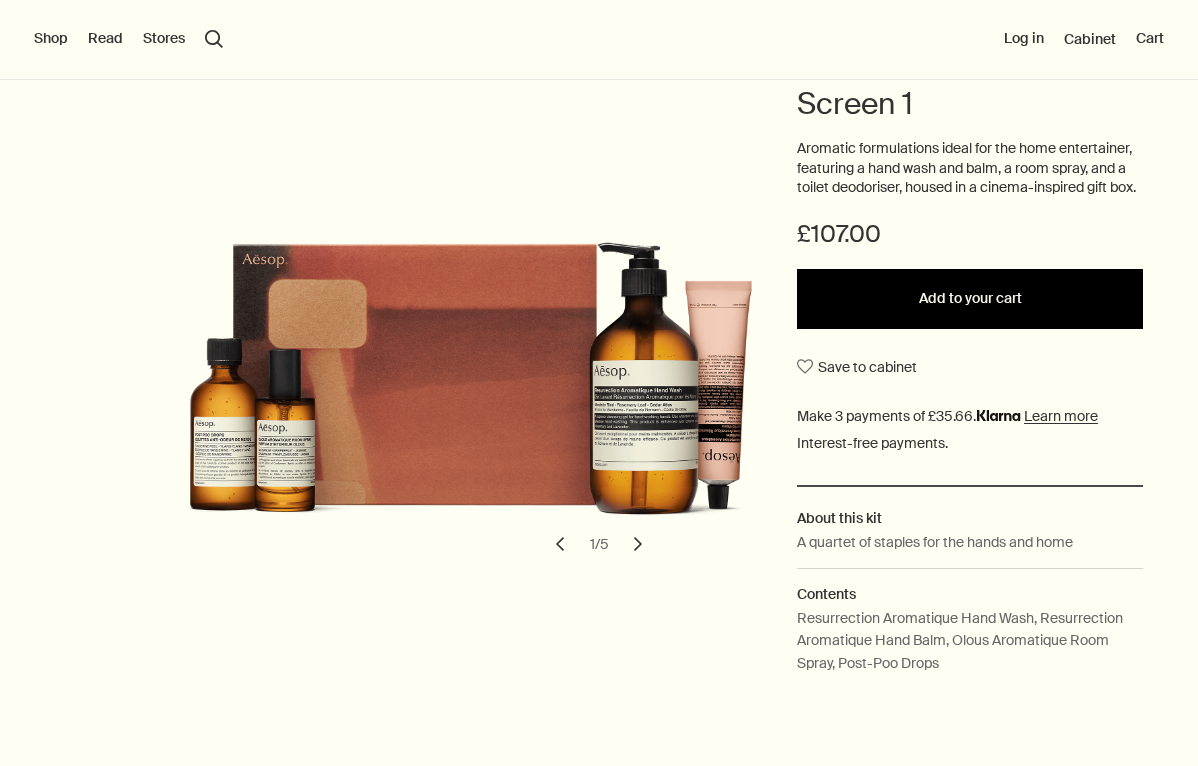 click on "Add to your cart" at bounding box center (970, 299) 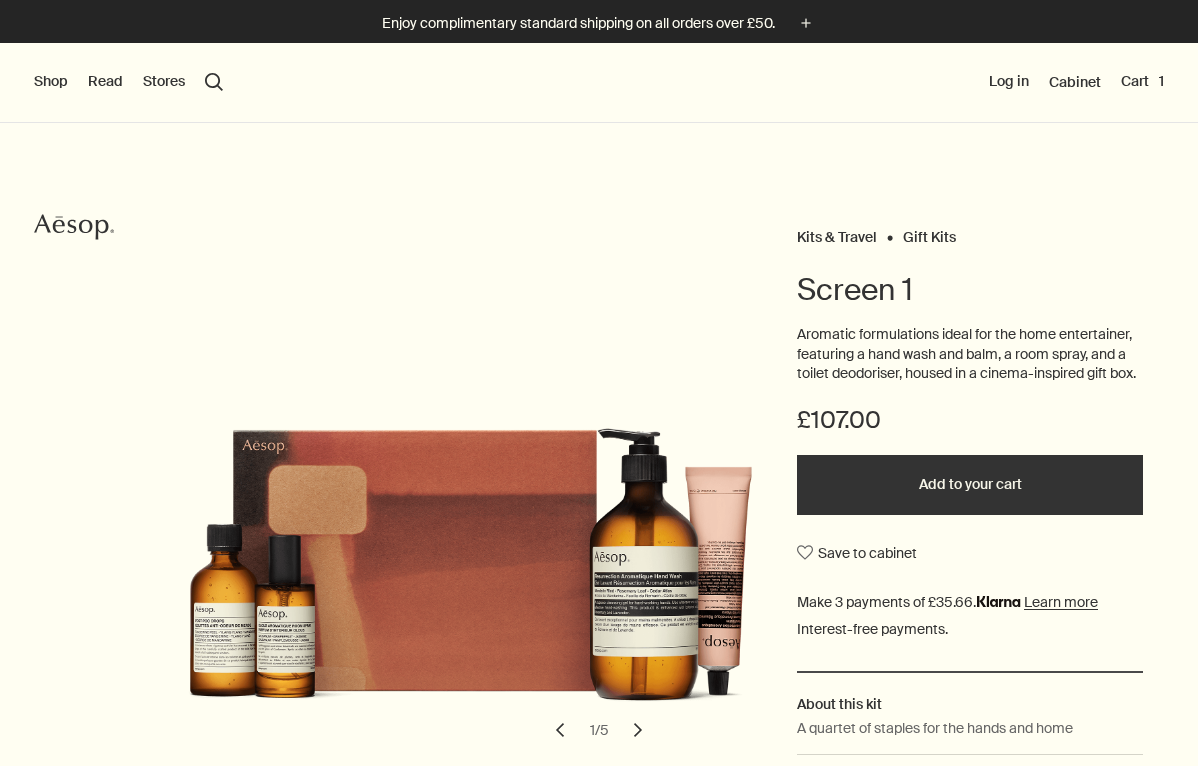 scroll, scrollTop: 0, scrollLeft: 0, axis: both 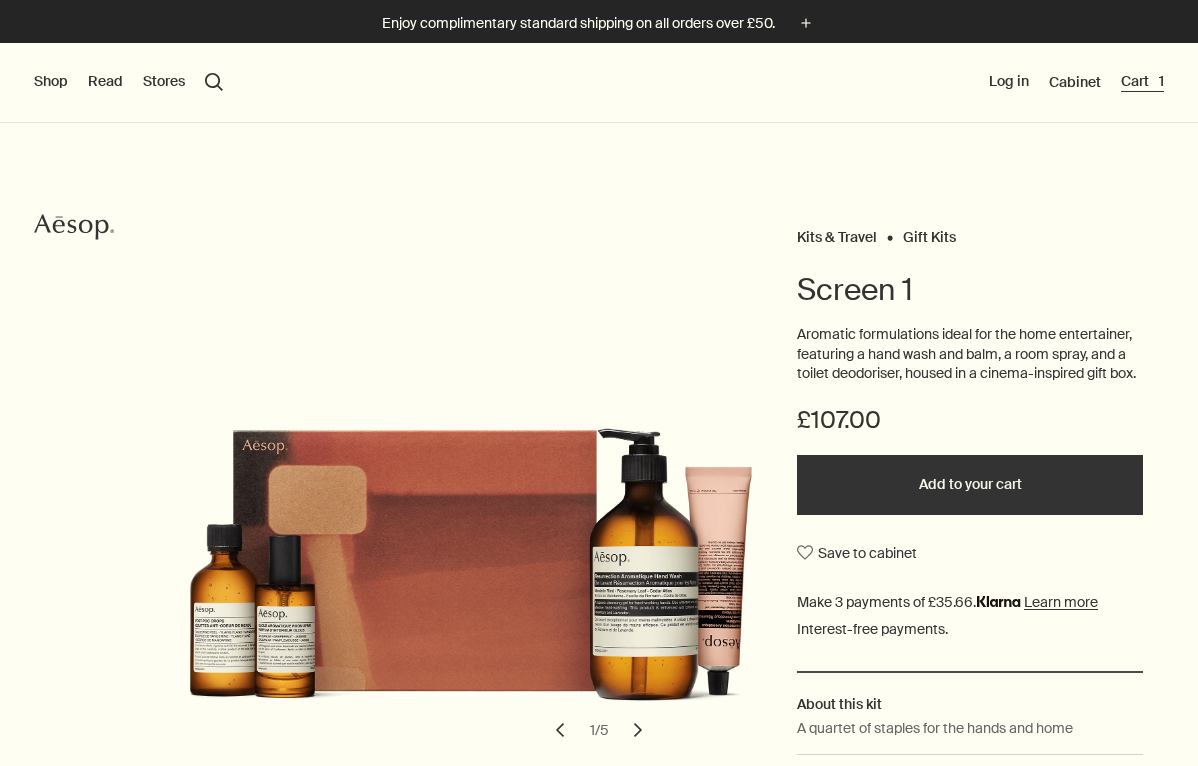 click on "Cart 1" at bounding box center [1142, 82] 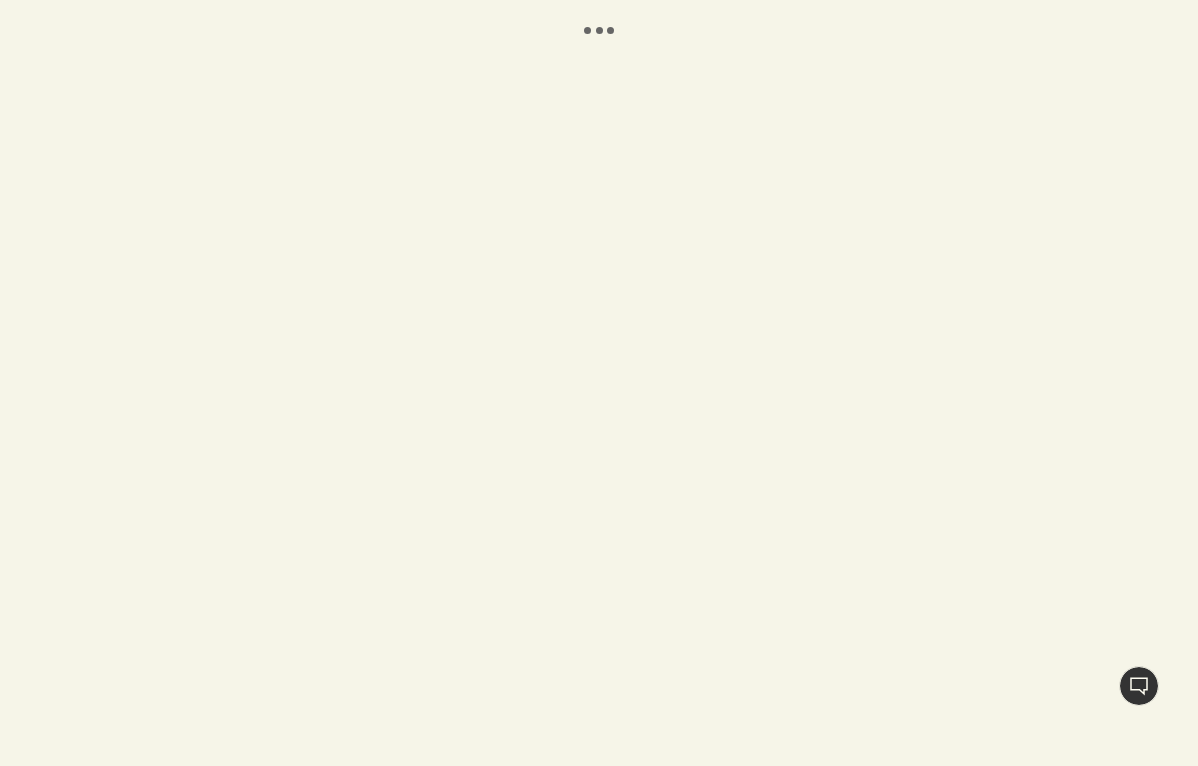 scroll, scrollTop: 0, scrollLeft: 0, axis: both 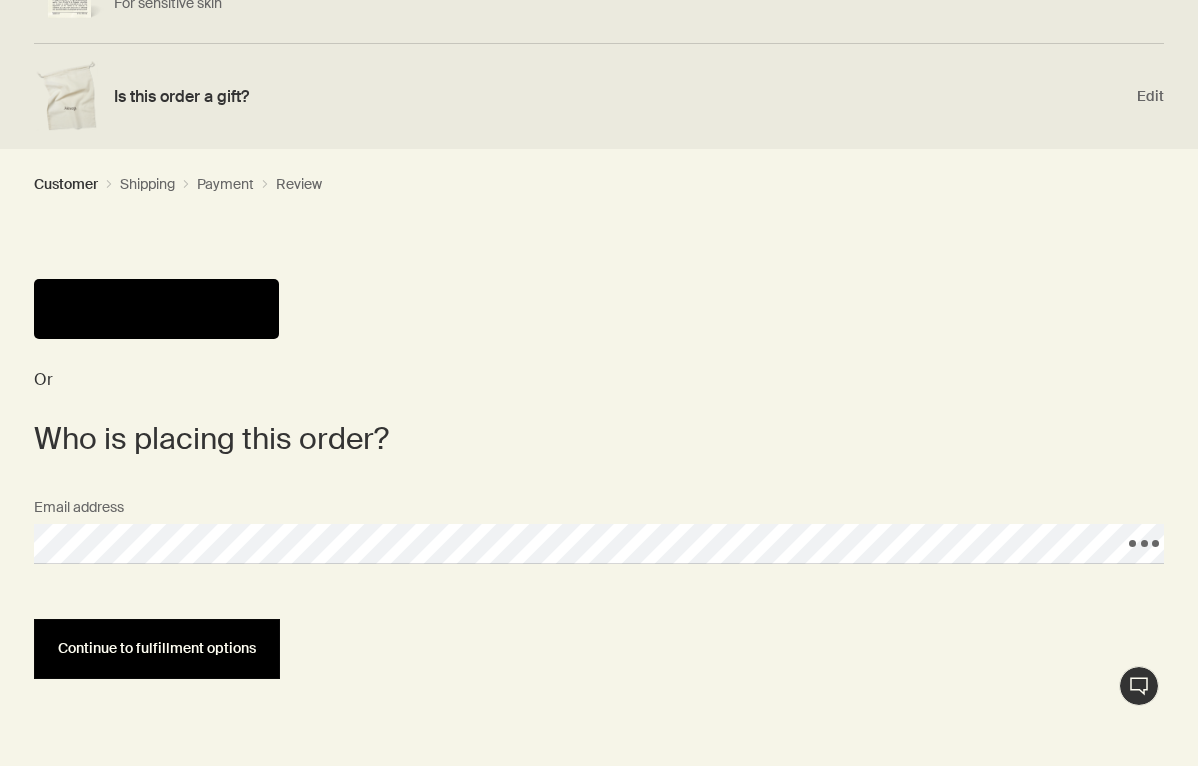 click on "Continue to fulfillment options" at bounding box center (157, 648) 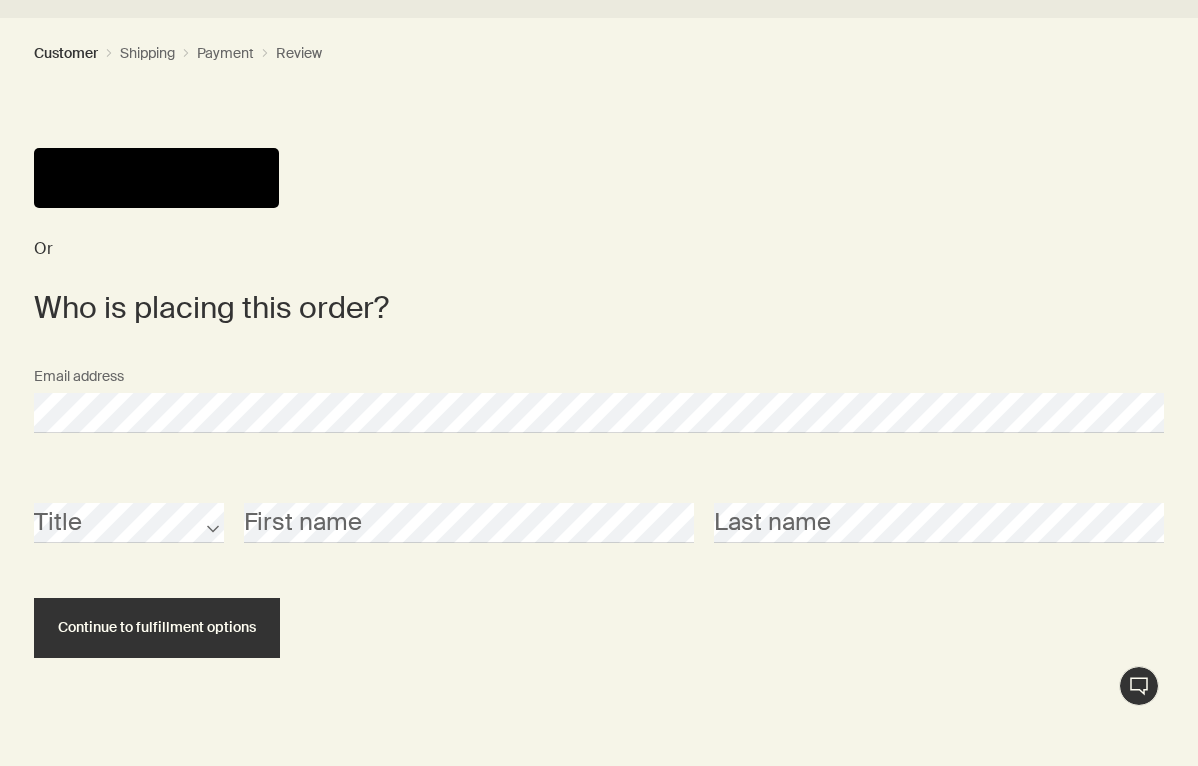 scroll, scrollTop: 605, scrollLeft: 0, axis: vertical 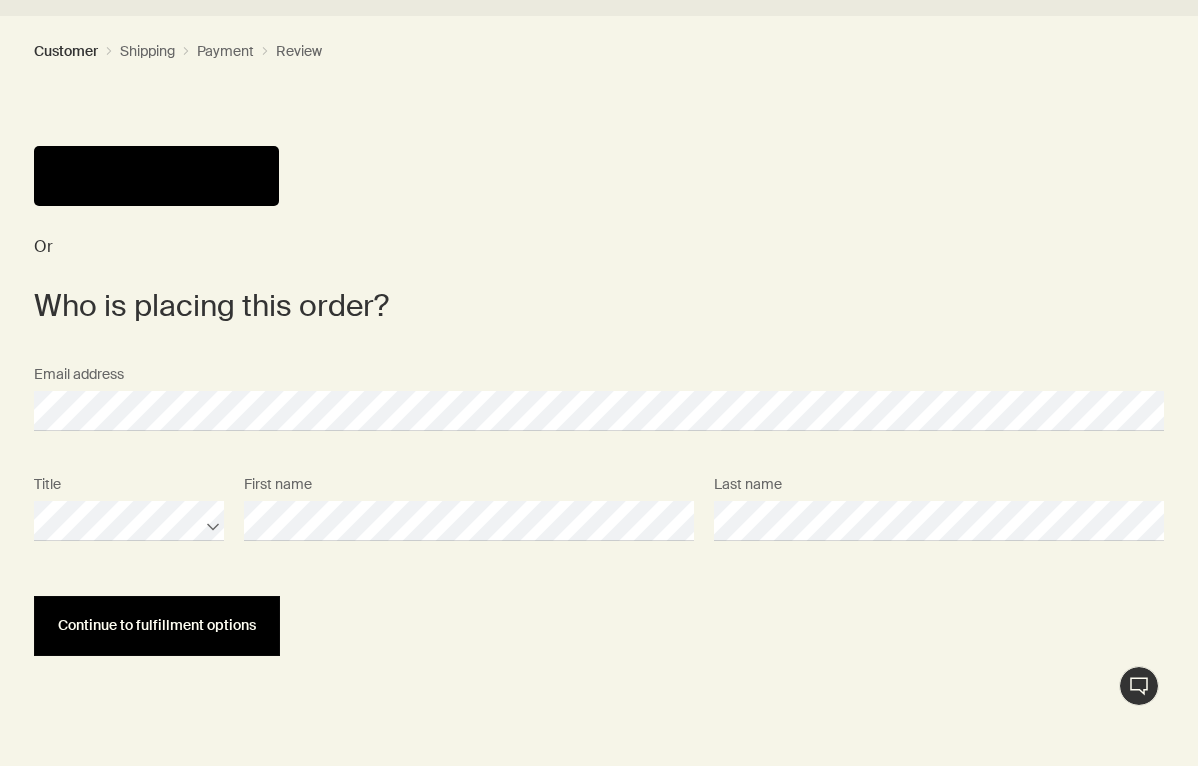 click on "Continue to fulfillment options" at bounding box center [157, 626] 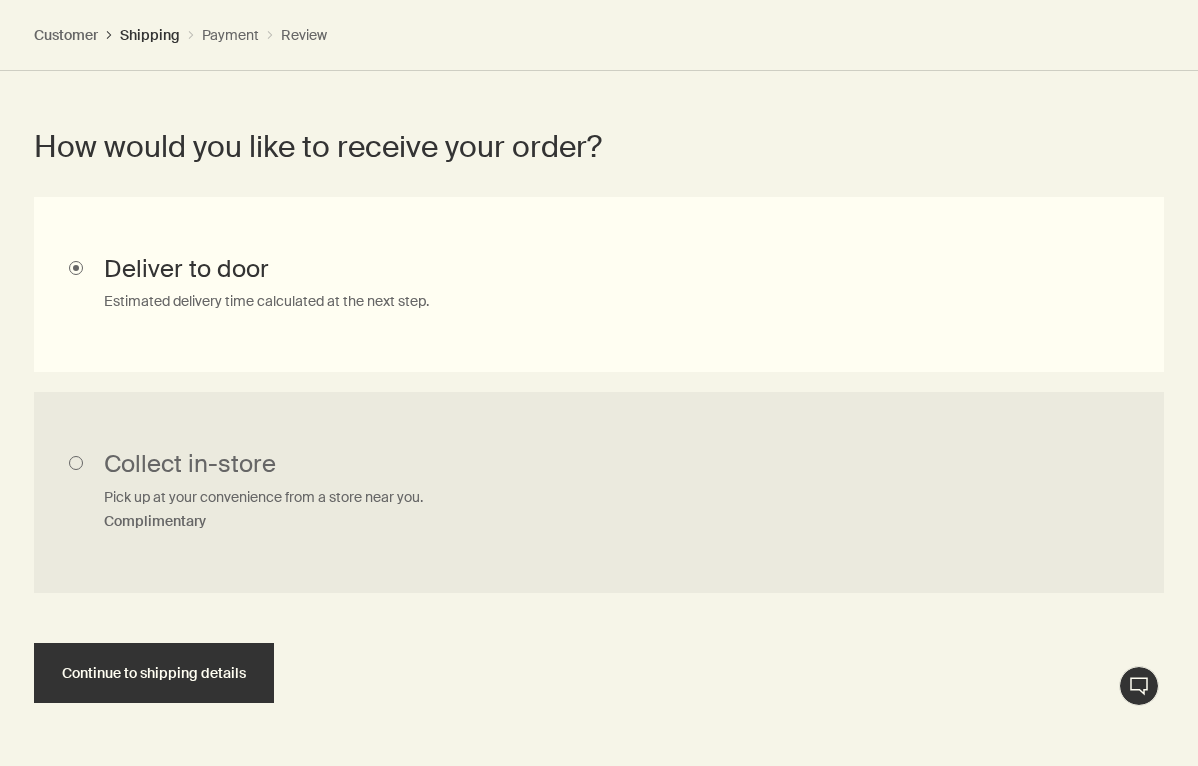 scroll, scrollTop: 1108, scrollLeft: 0, axis: vertical 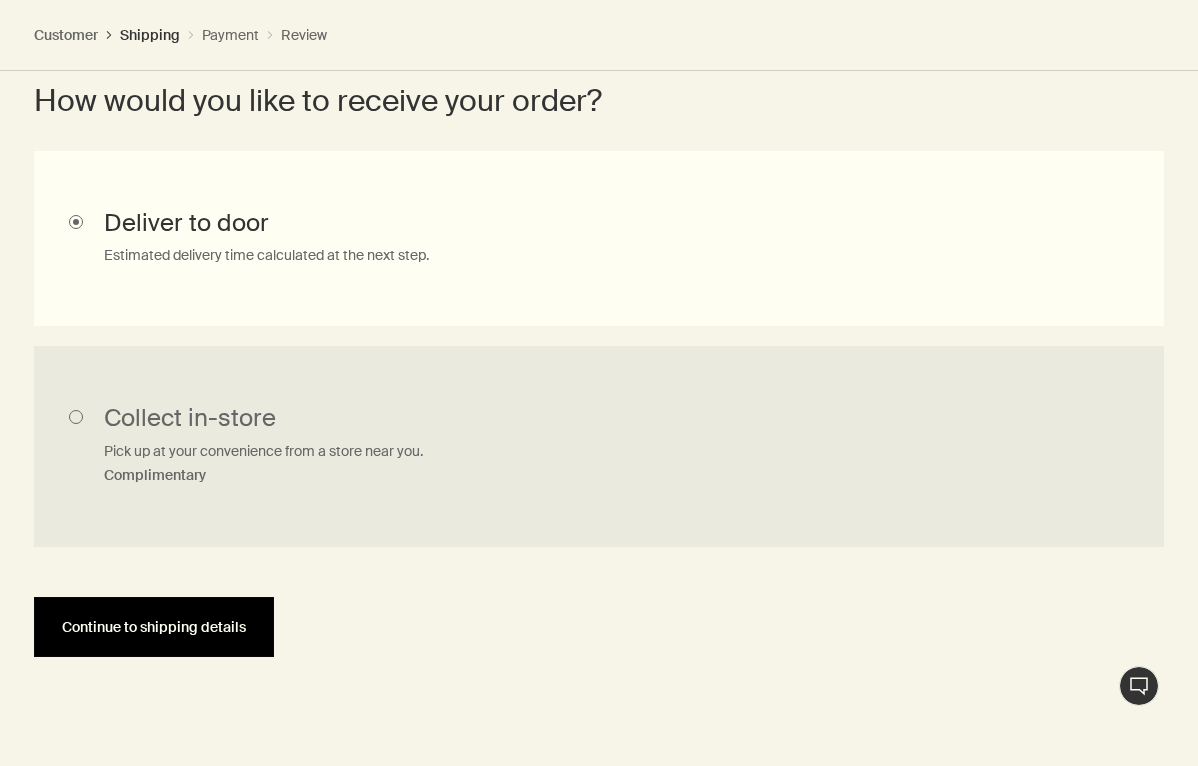 click on "Continue to shipping details" at bounding box center (154, 627) 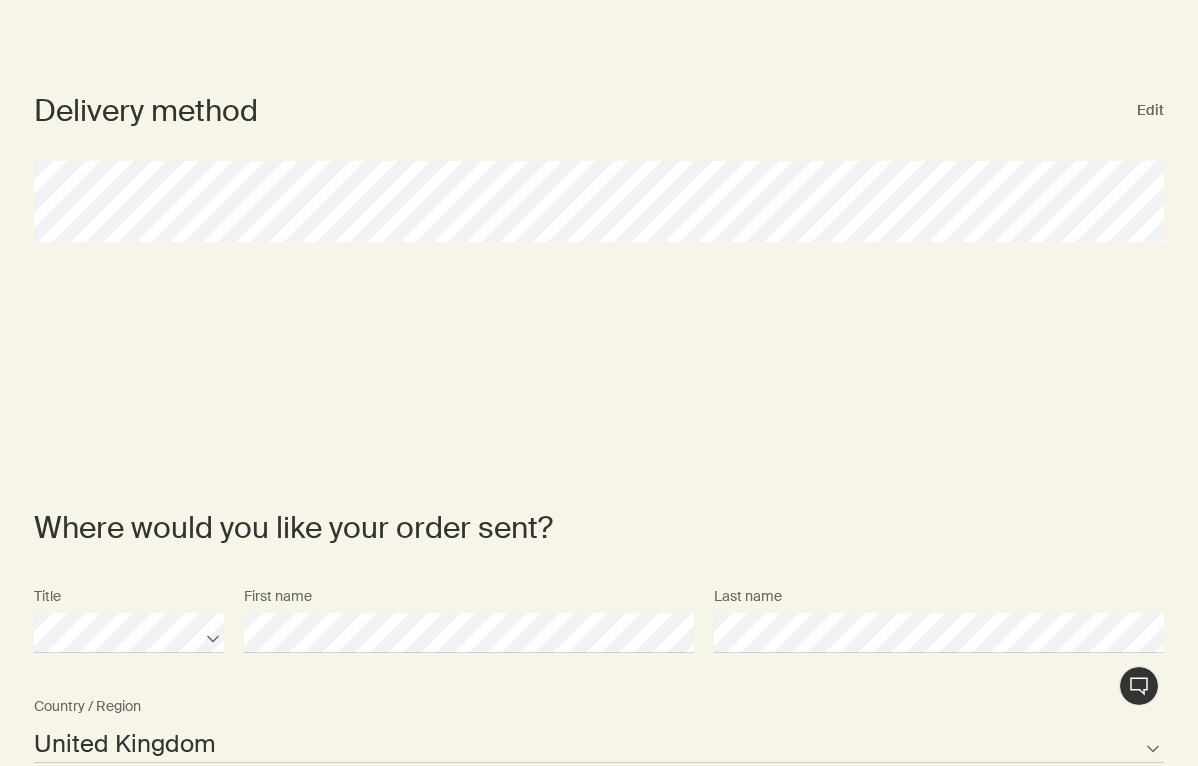 scroll, scrollTop: 0, scrollLeft: 0, axis: both 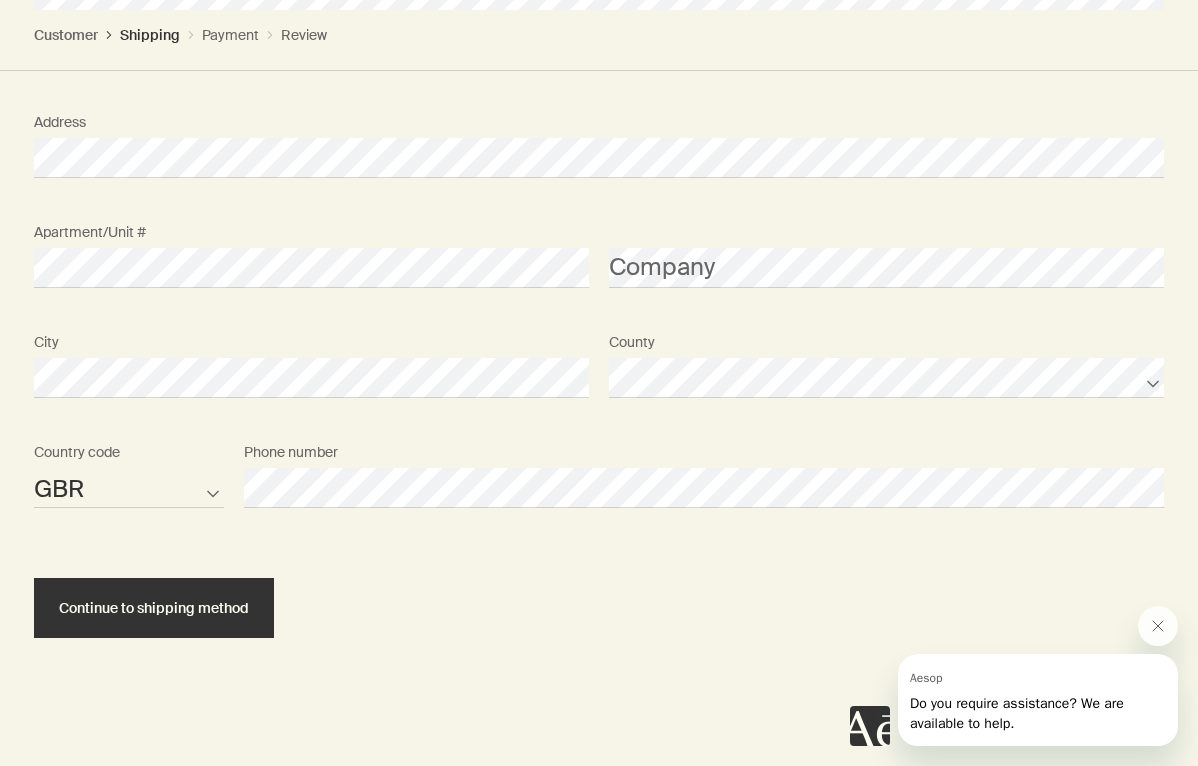 click on "Continue to shipping method" at bounding box center [599, 590] 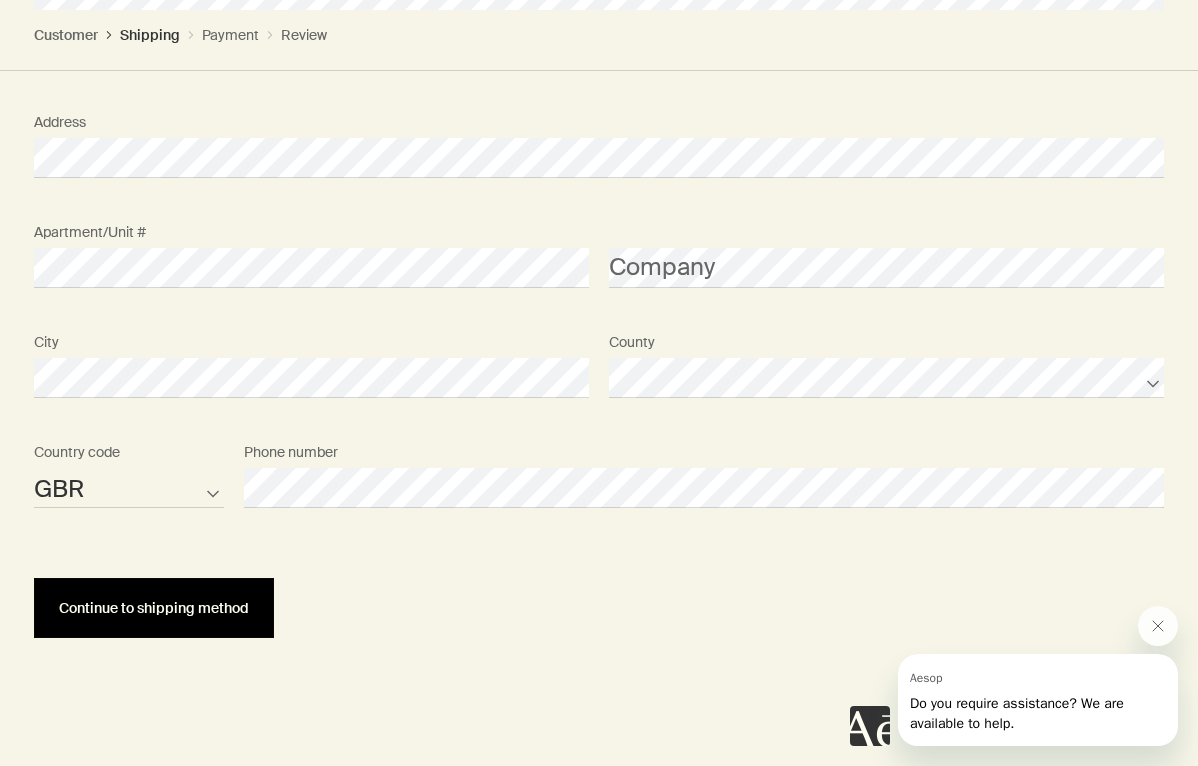 click on "Continue to shipping method" at bounding box center [154, 608] 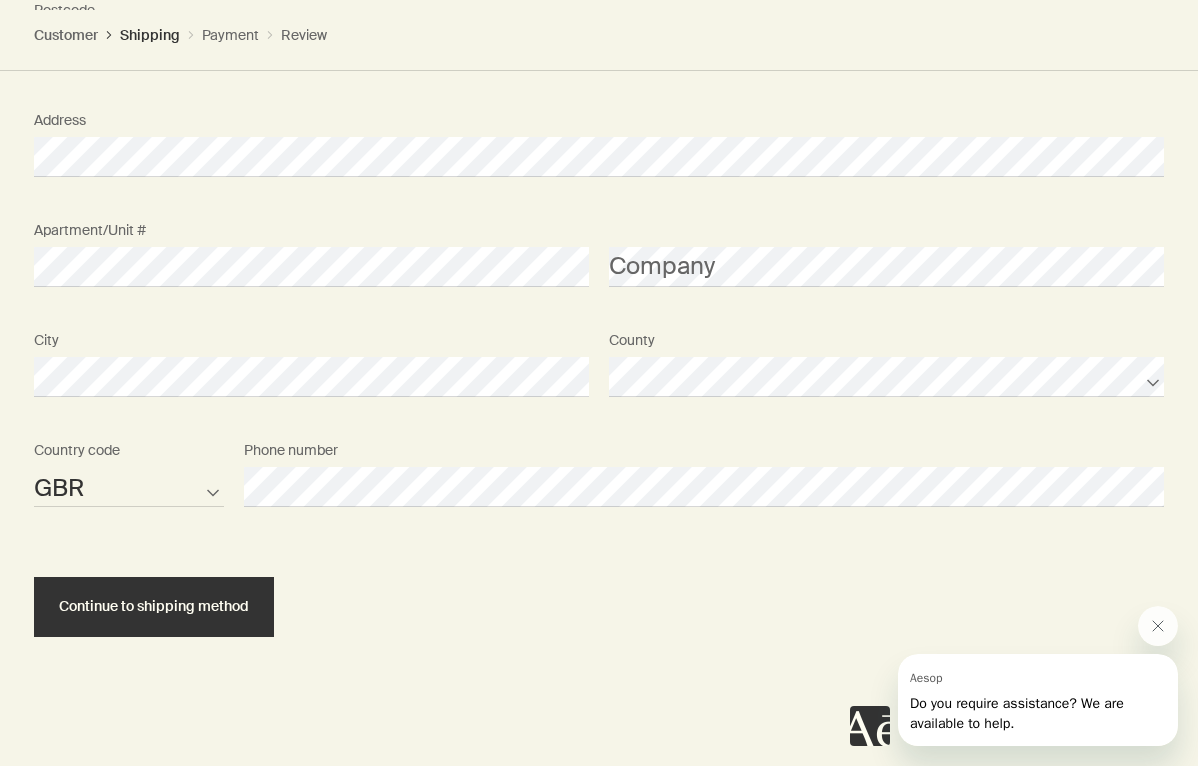 scroll, scrollTop: 1903, scrollLeft: 0, axis: vertical 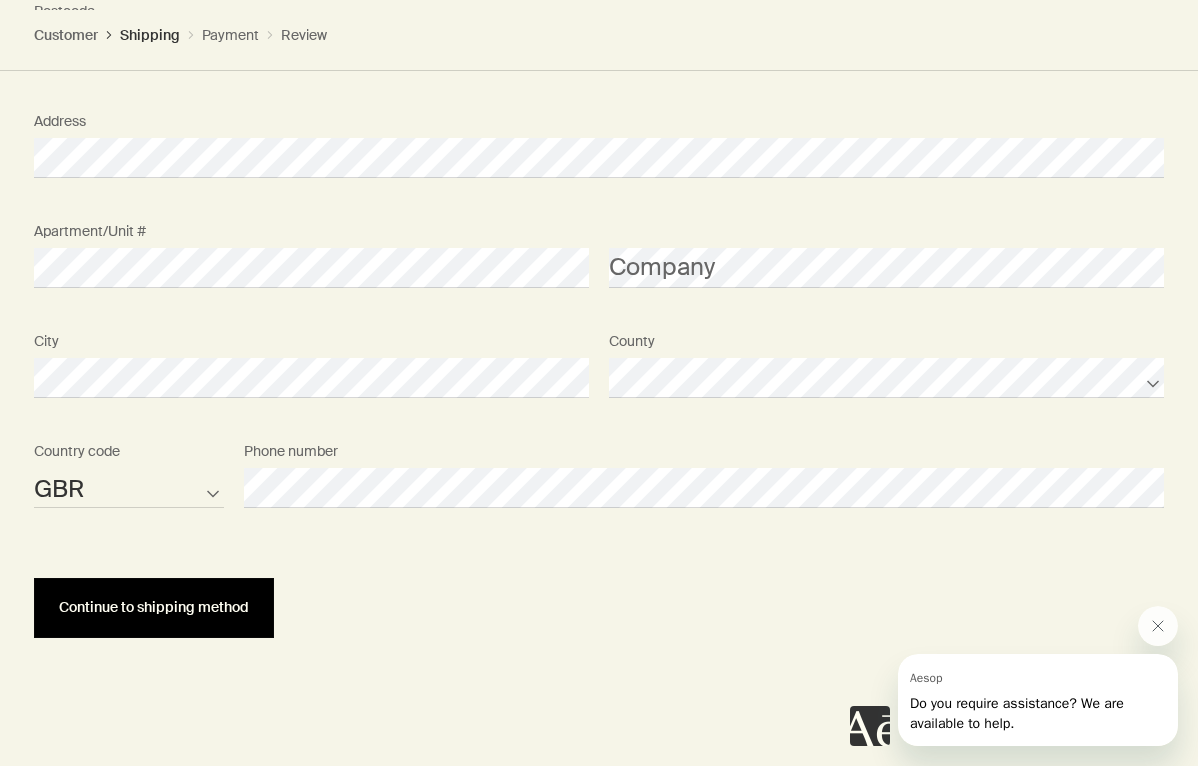 click on "Continue to shipping method" at bounding box center (154, 607) 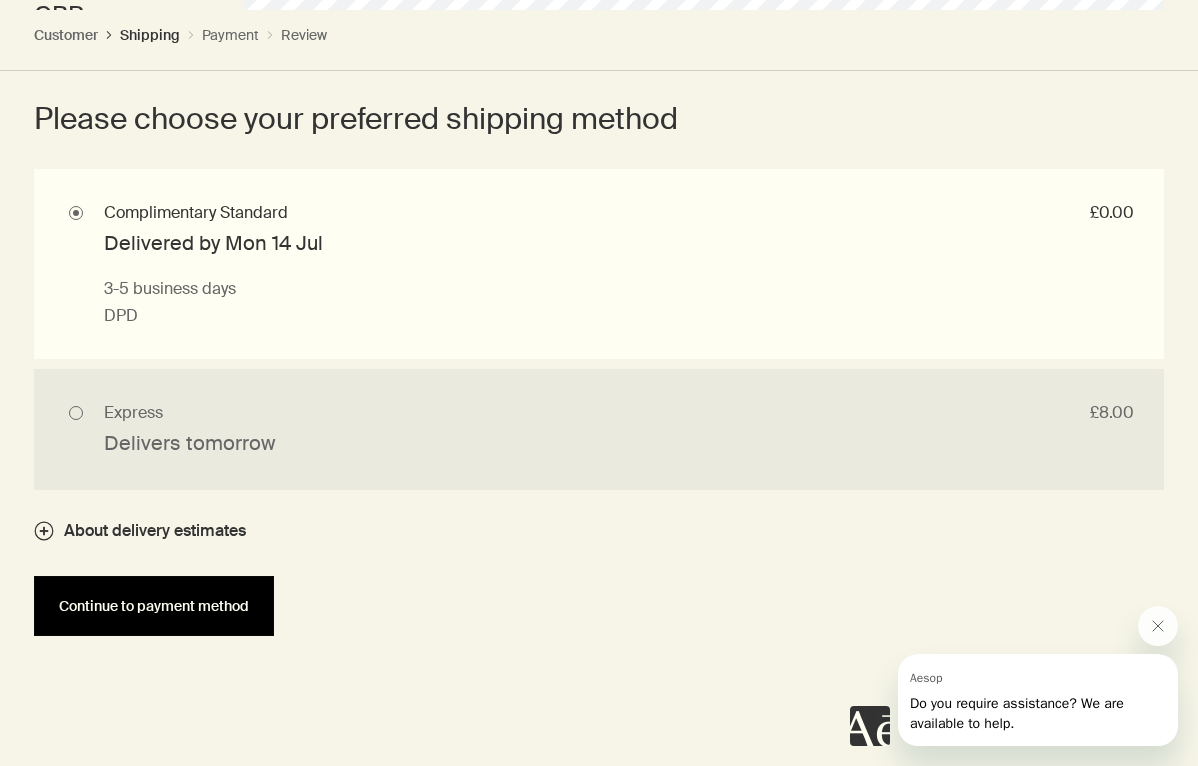 scroll, scrollTop: 2379, scrollLeft: 0, axis: vertical 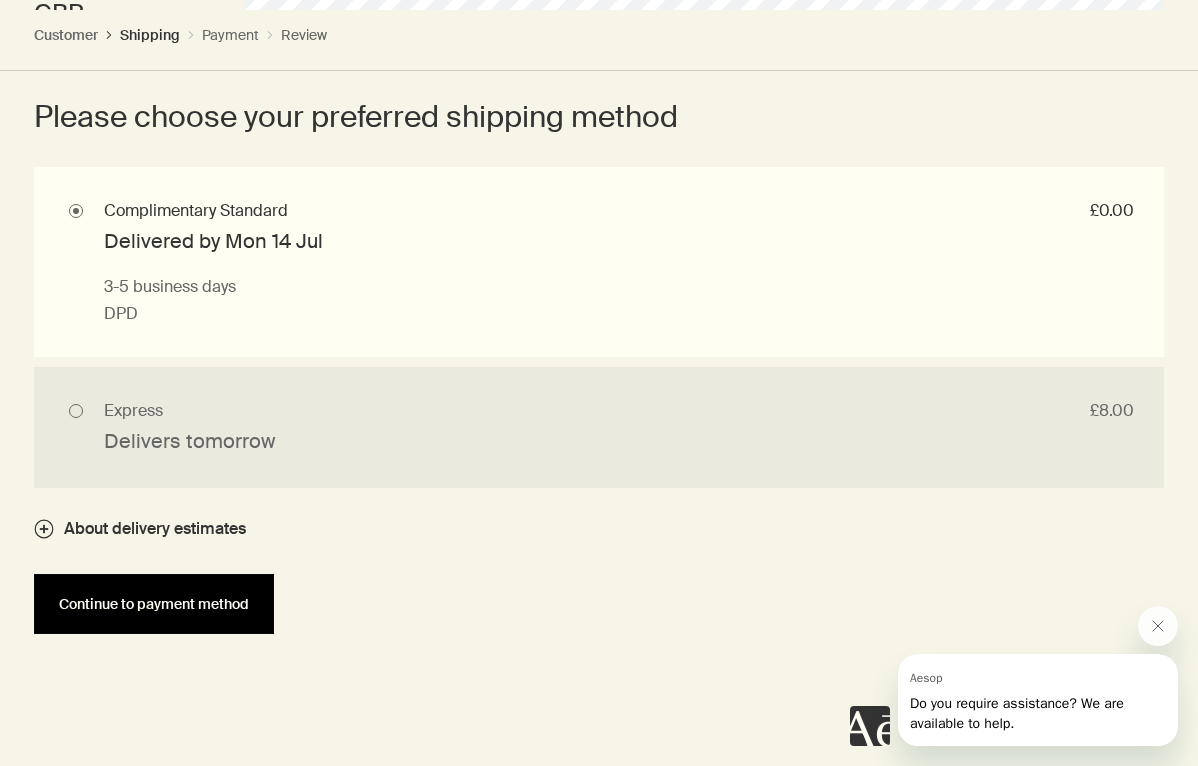 click on "Continue to payment method" at bounding box center (154, 604) 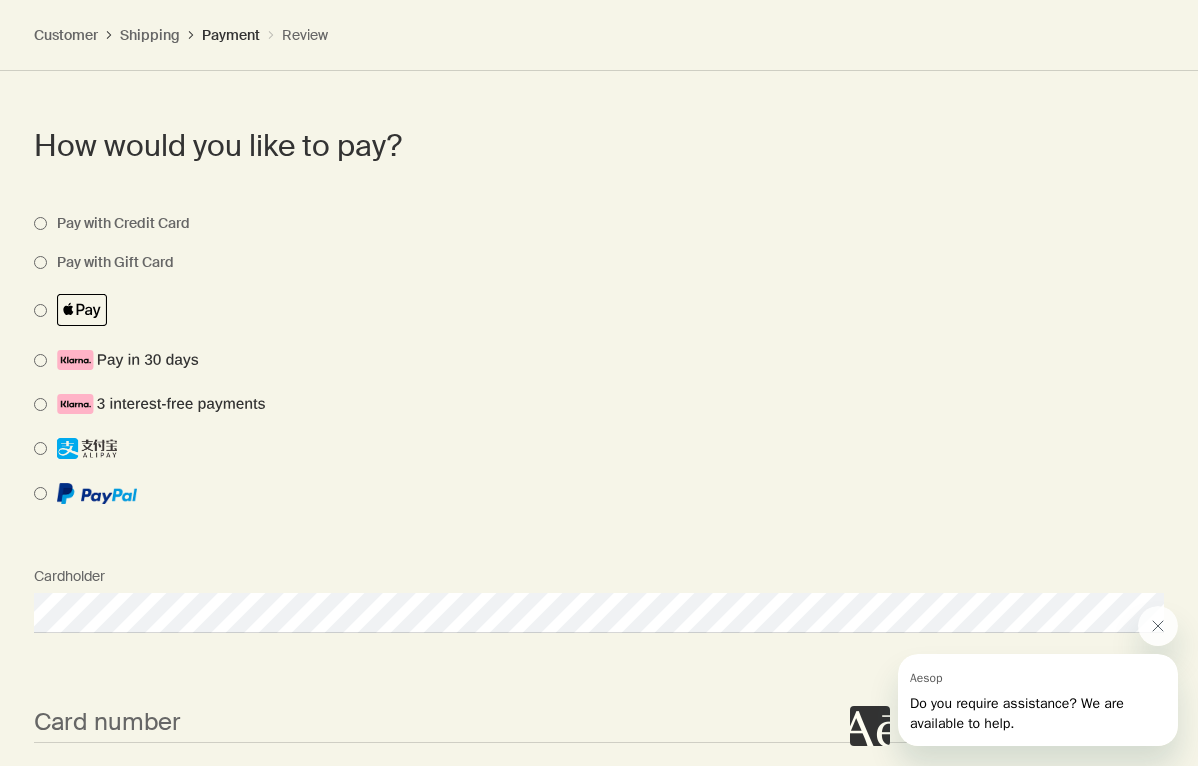 scroll, scrollTop: 2036, scrollLeft: 0, axis: vertical 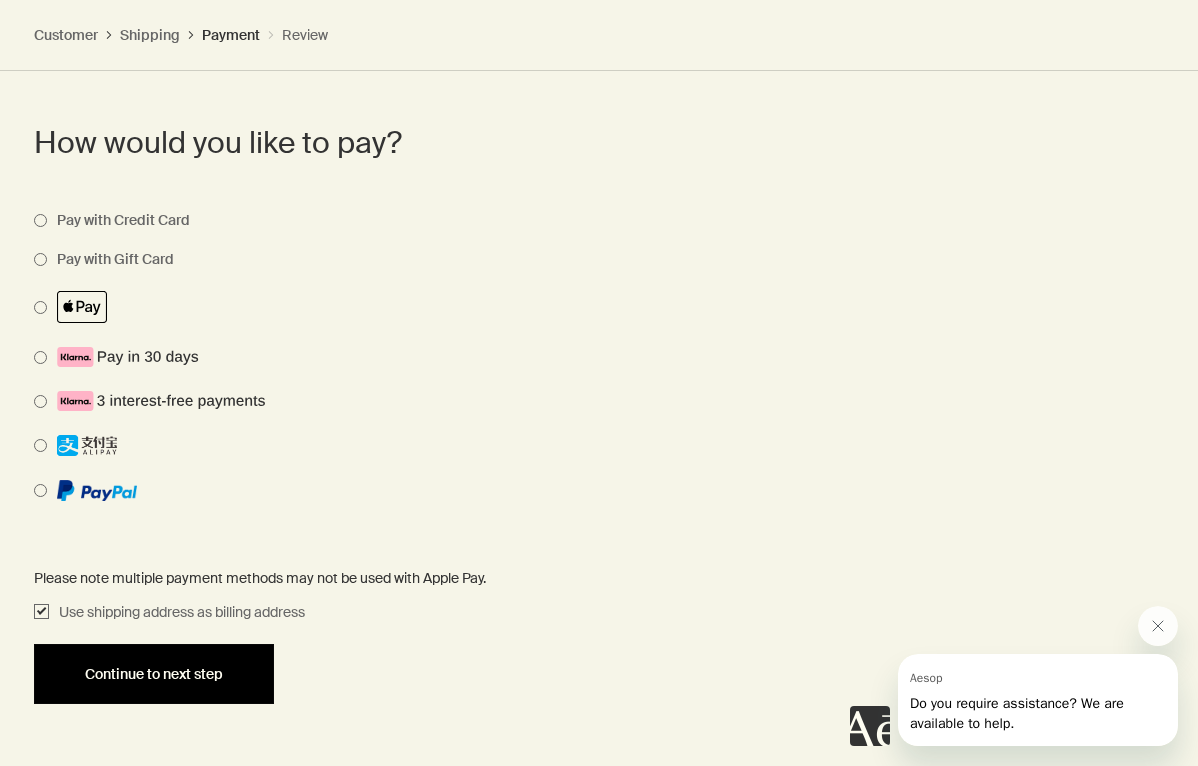 click on "Continue to next step" at bounding box center (154, 674) 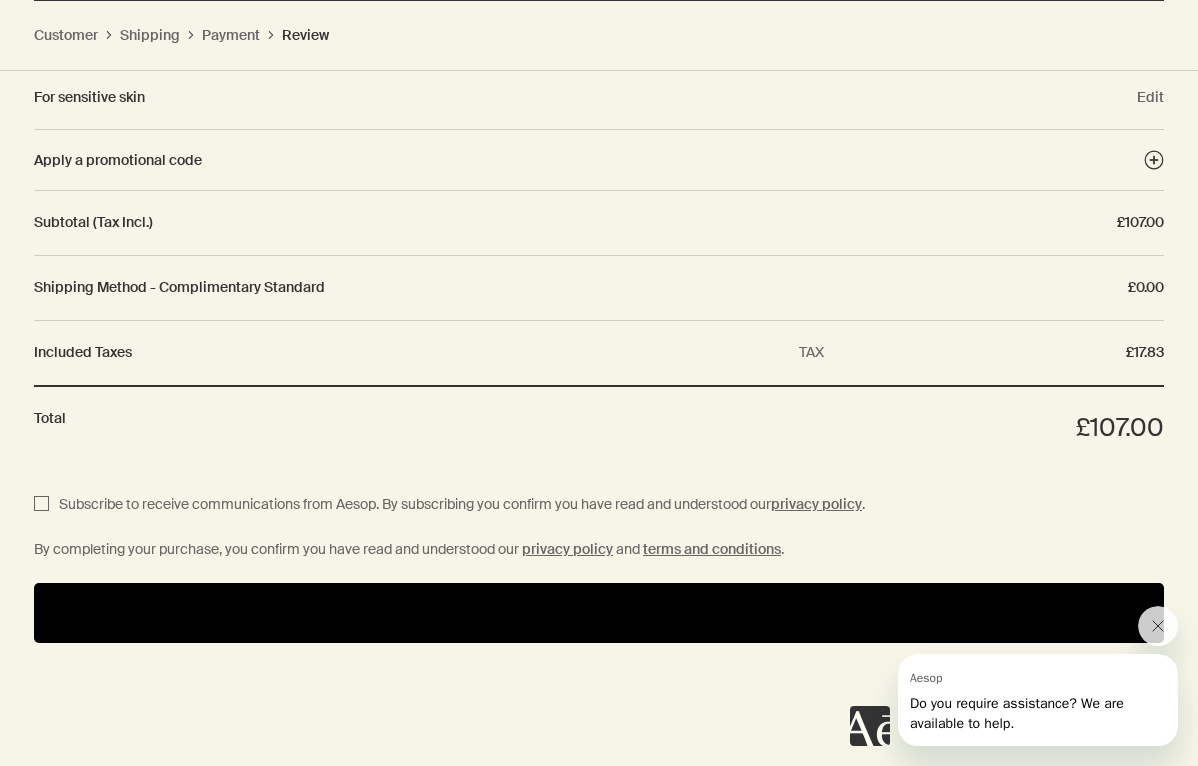 scroll, scrollTop: 2821, scrollLeft: 0, axis: vertical 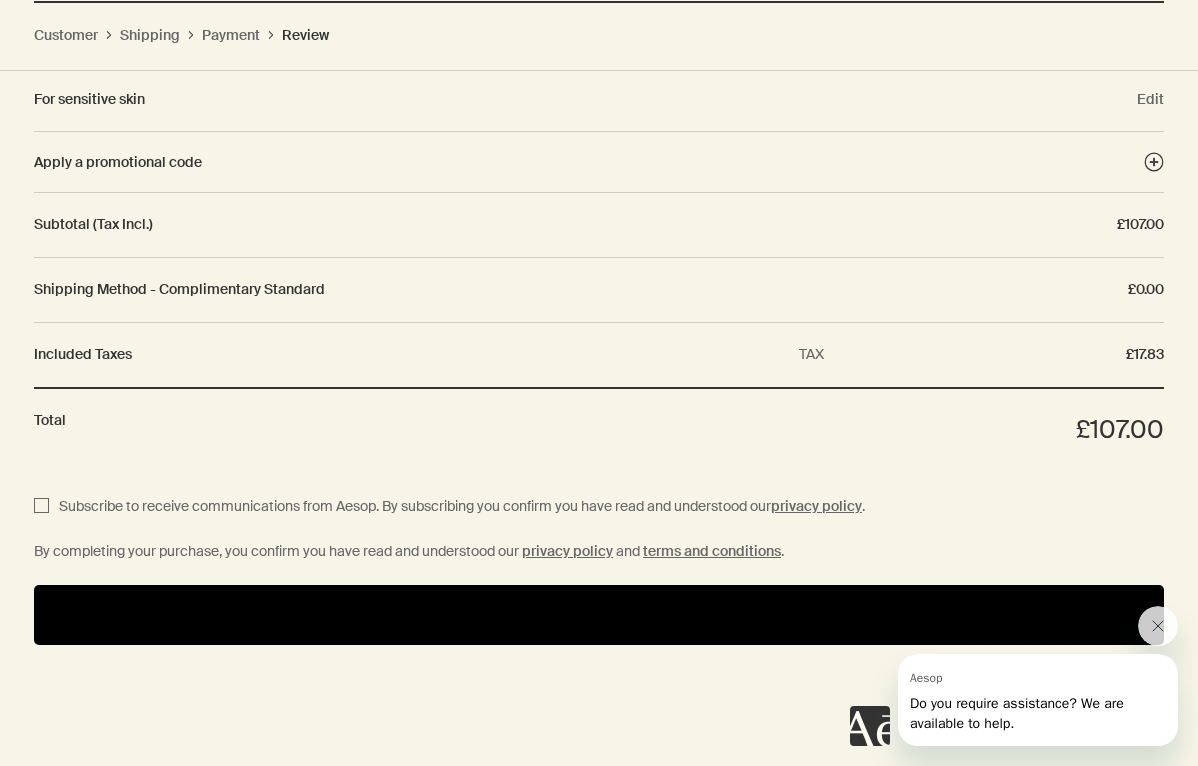 click at bounding box center (599, 615) 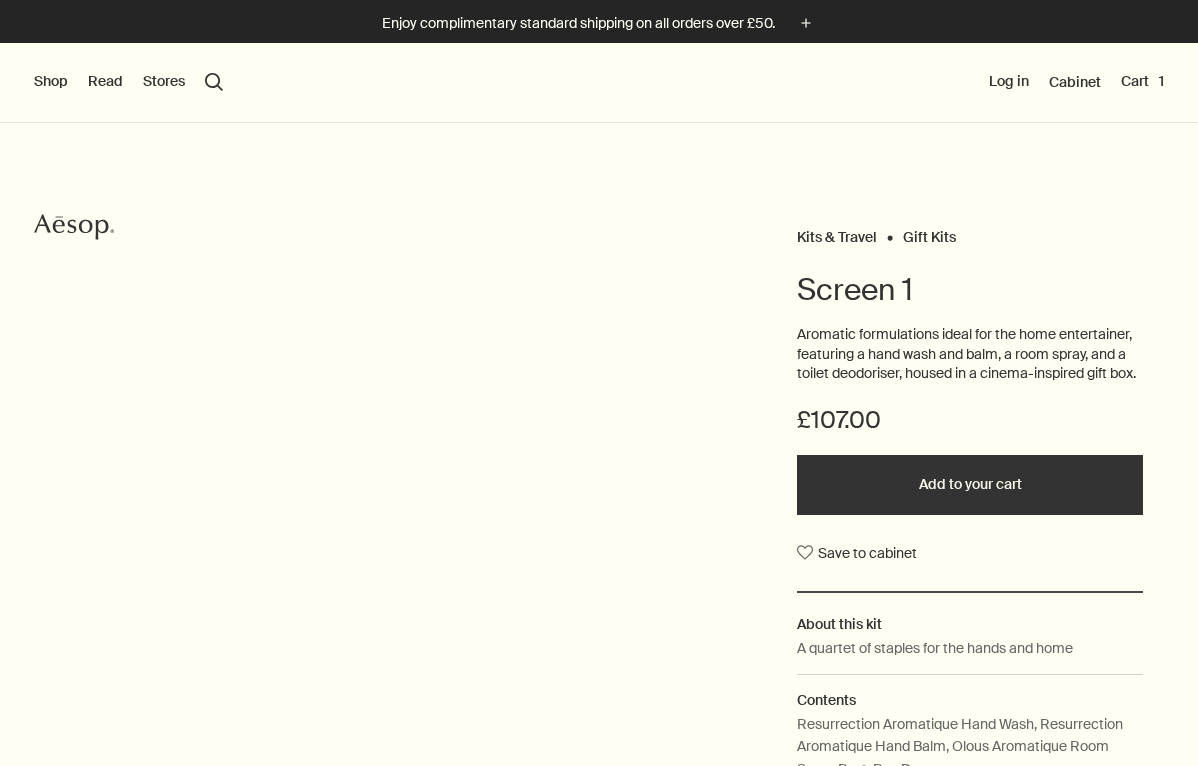 scroll, scrollTop: 0, scrollLeft: 0, axis: both 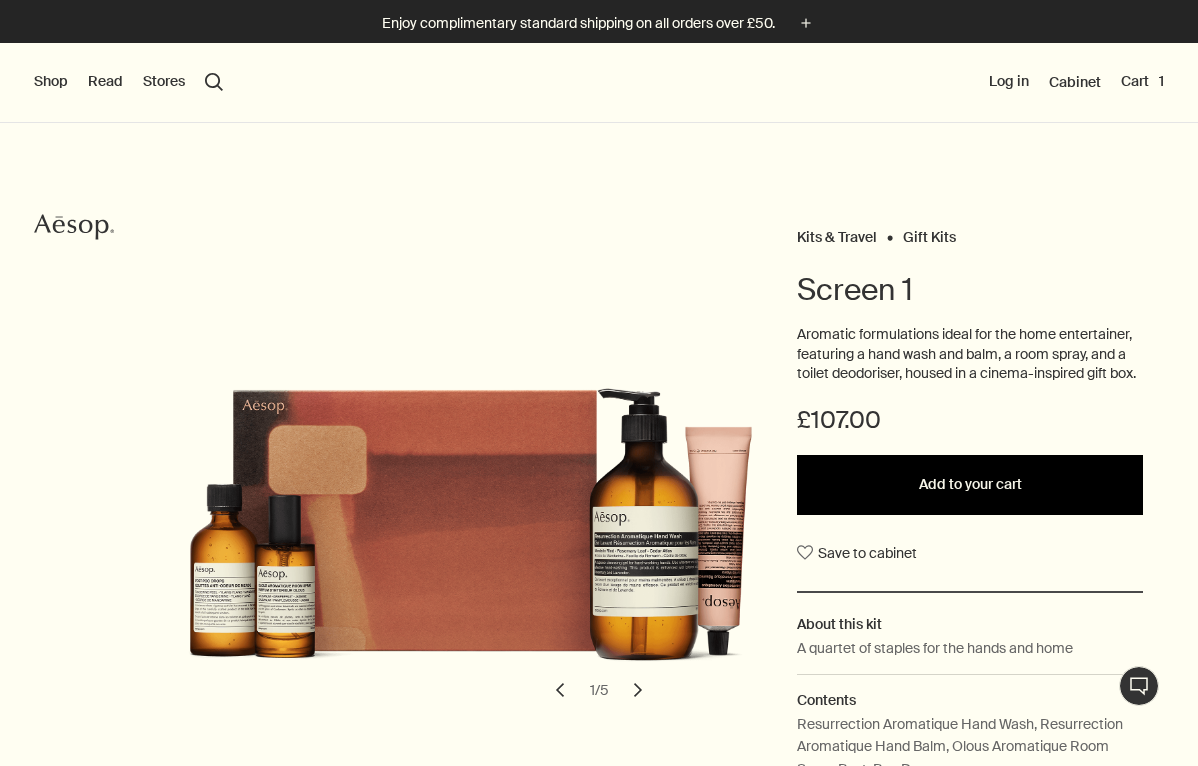 click on "Add to your cart" at bounding box center [970, 485] 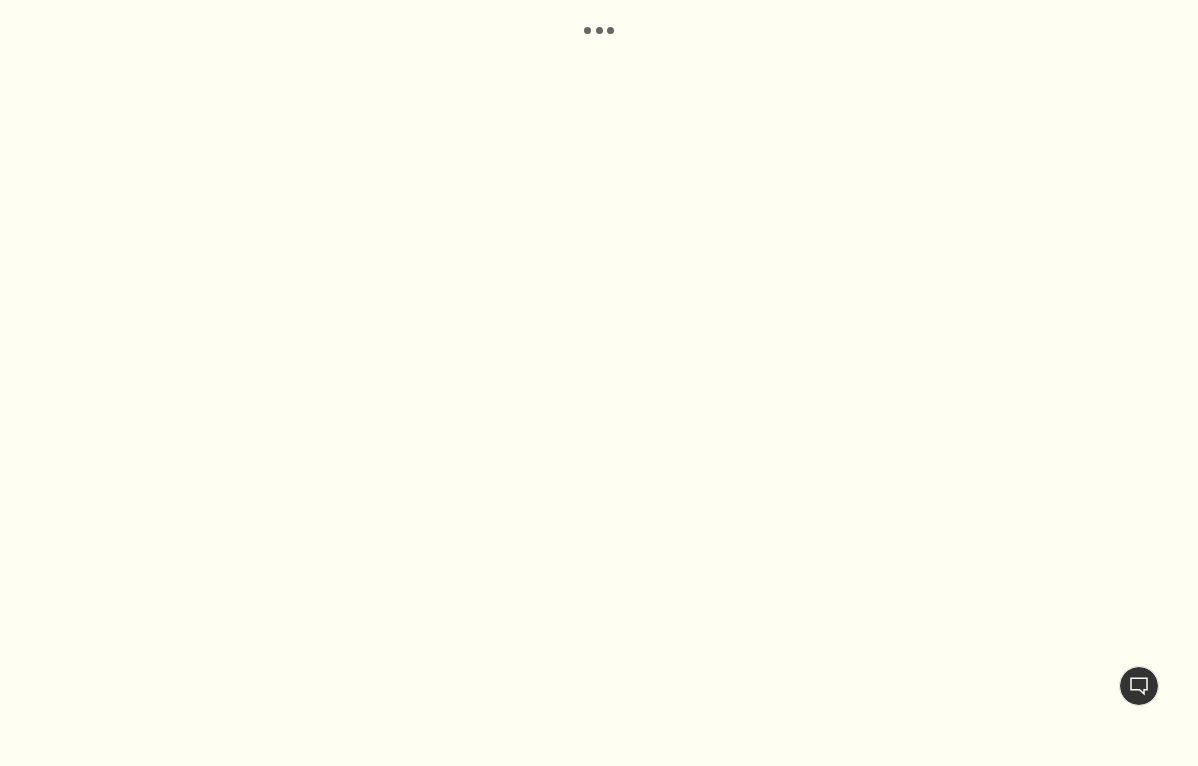 scroll, scrollTop: 0, scrollLeft: 0, axis: both 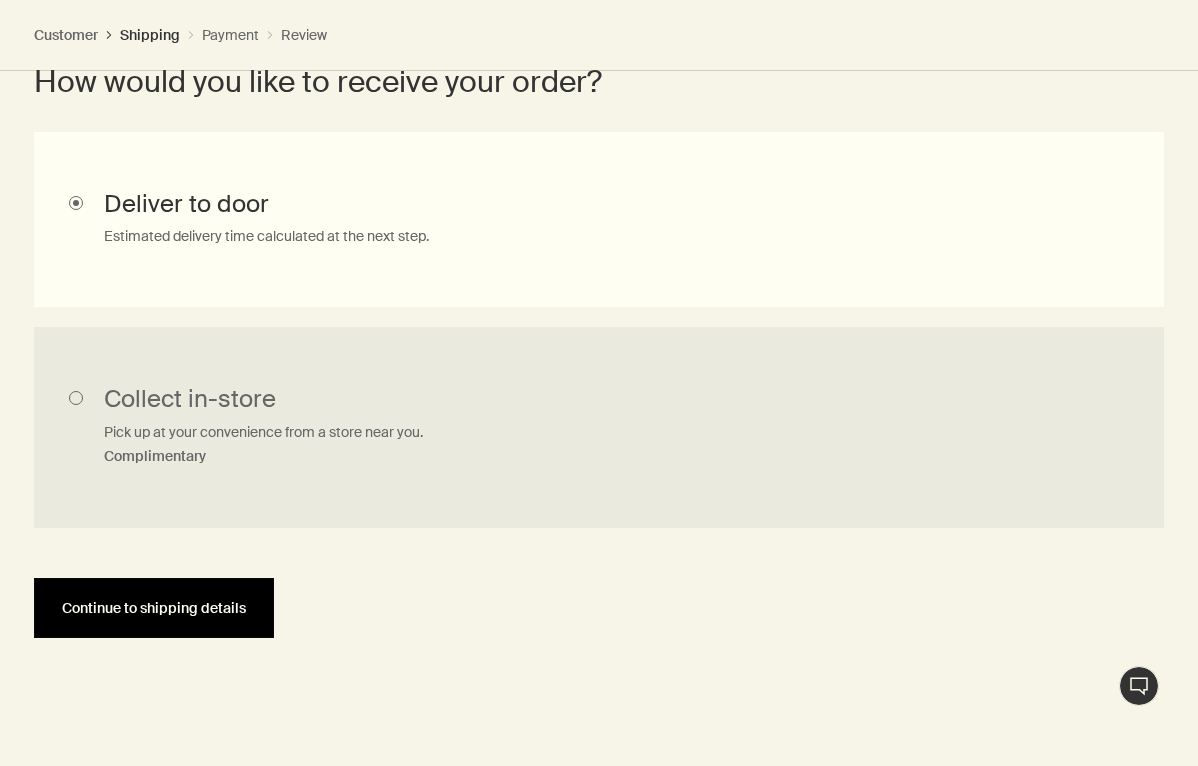 click on "Continue to shipping details" at bounding box center (154, 608) 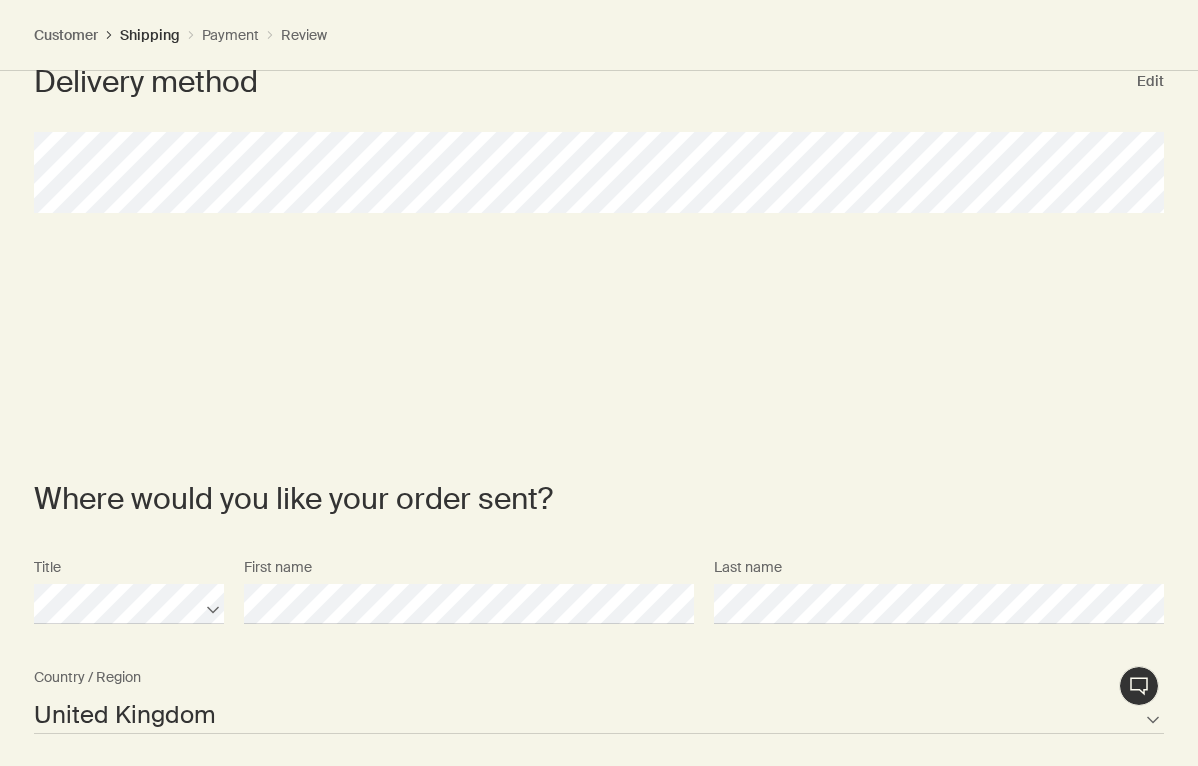scroll, scrollTop: 0, scrollLeft: 0, axis: both 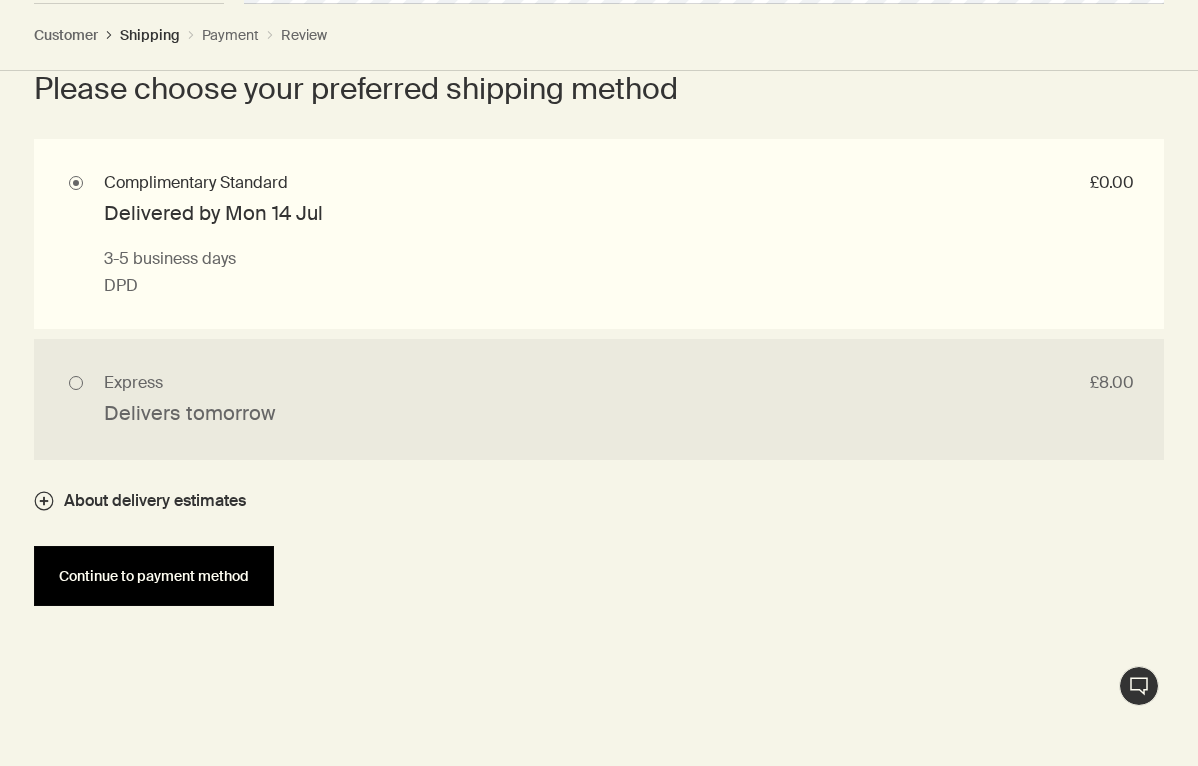click on "Continue to payment method" at bounding box center (154, 576) 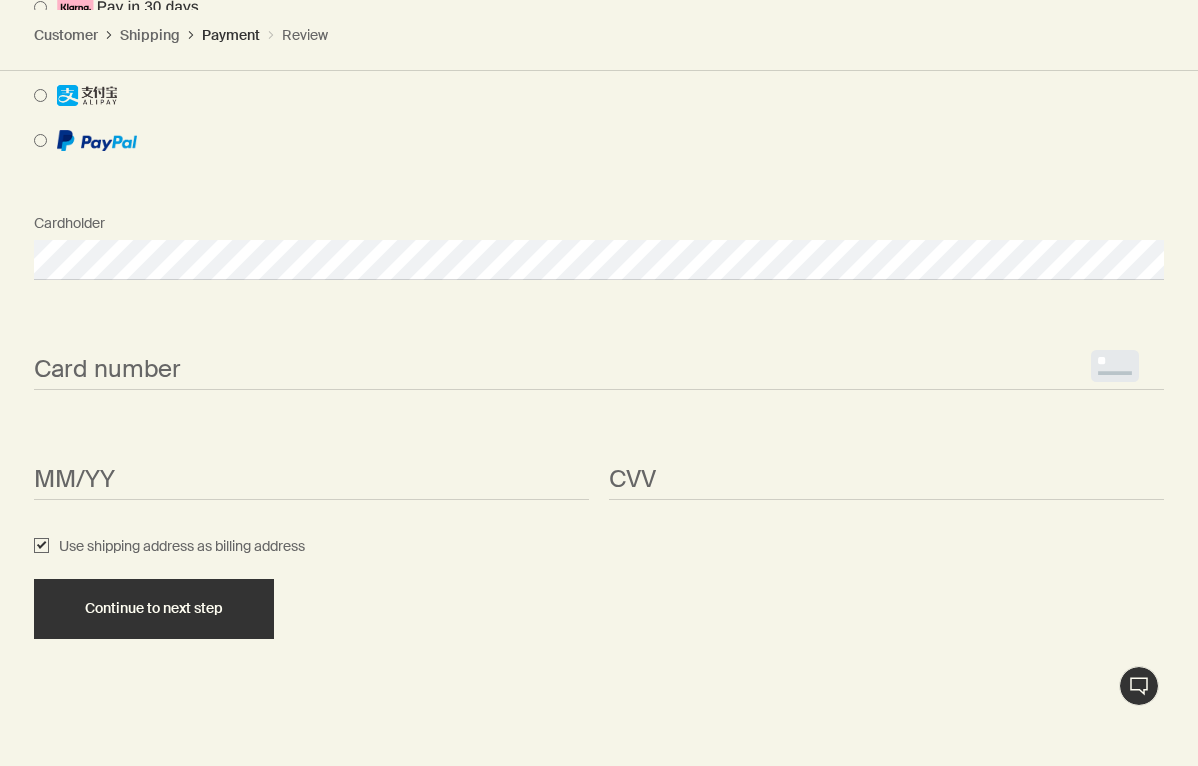 scroll, scrollTop: 2384, scrollLeft: 0, axis: vertical 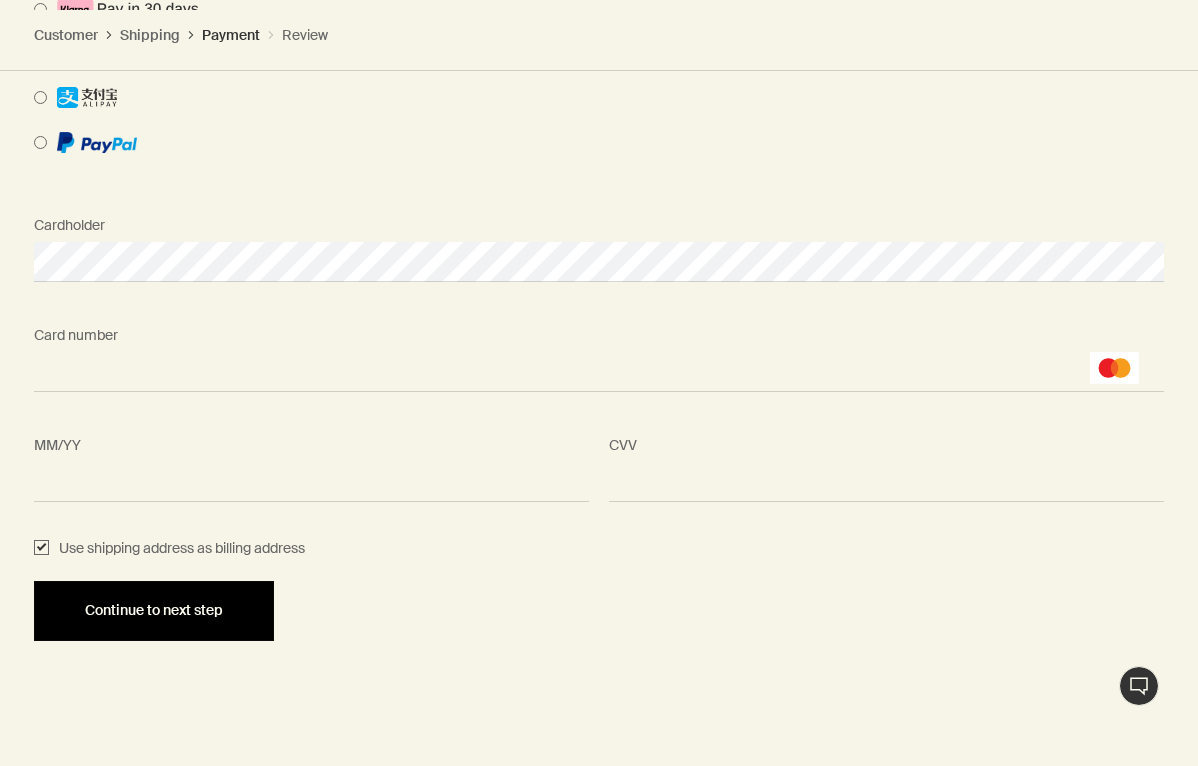 click on "Continue to next step" at bounding box center (154, 611) 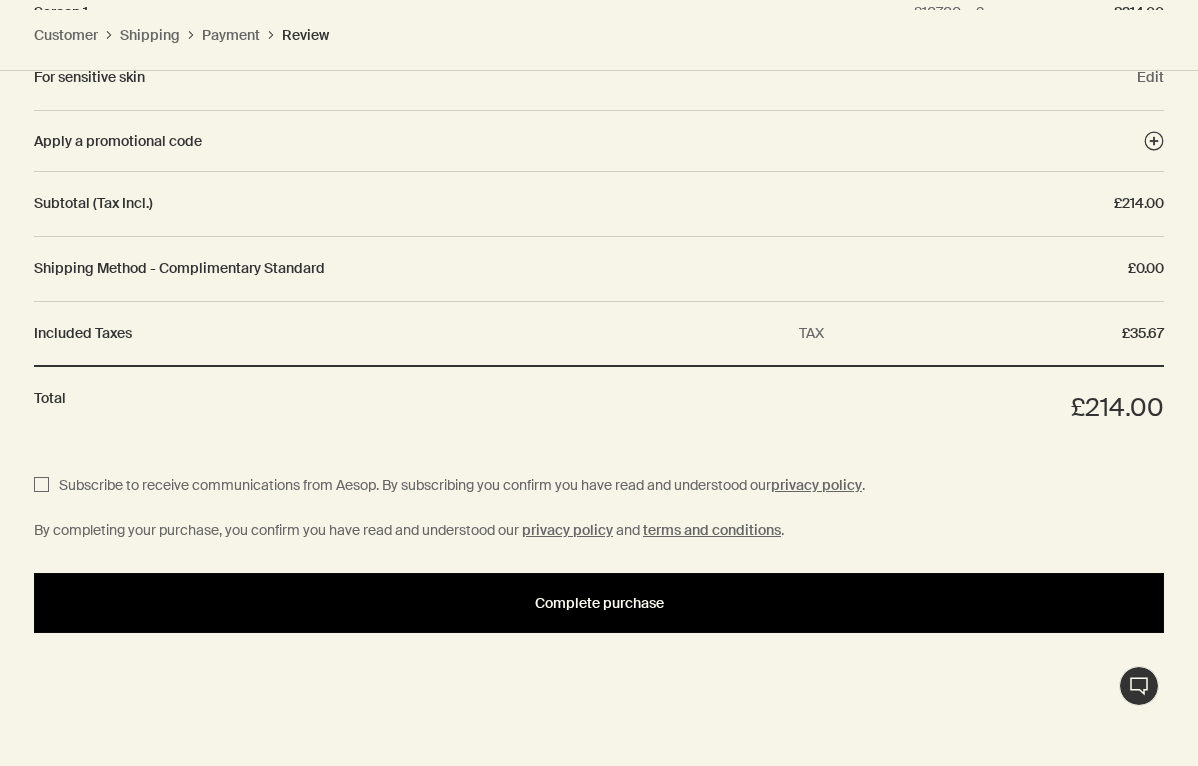 scroll, scrollTop: 2831, scrollLeft: 0, axis: vertical 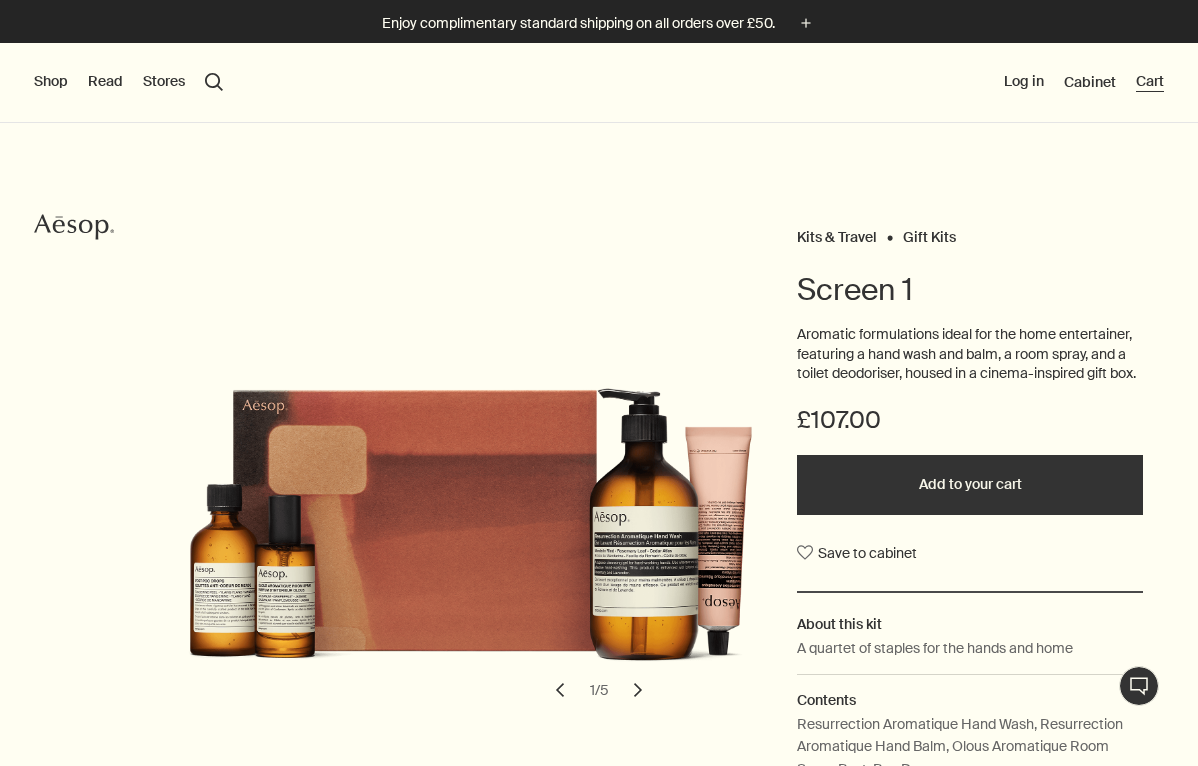 click on "Cart" at bounding box center [1150, 82] 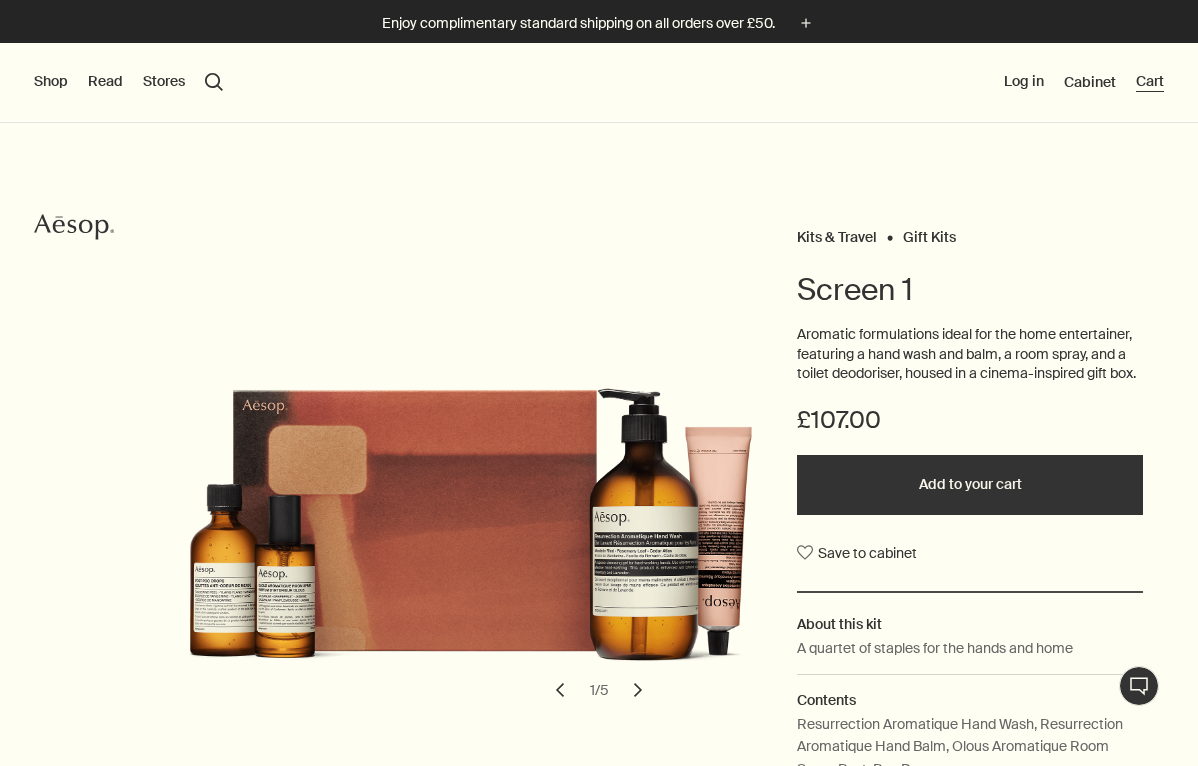 click on "Cart" at bounding box center [1150, 82] 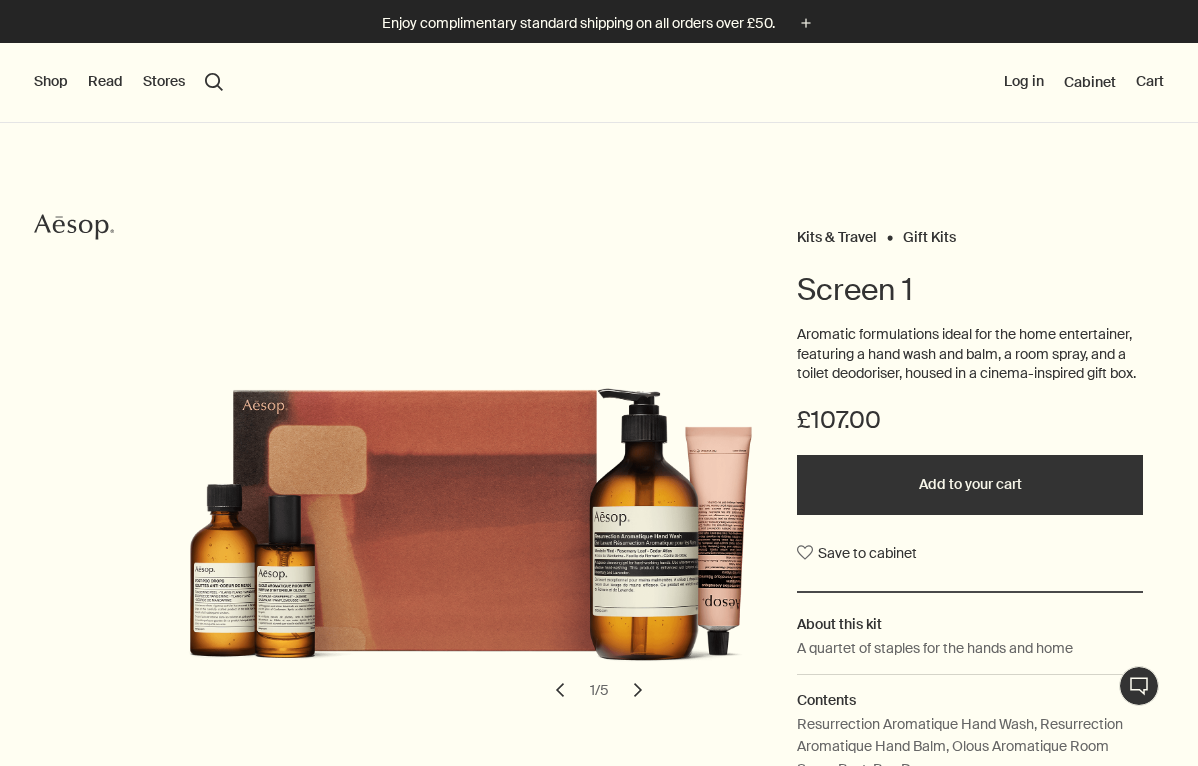 click on "Add to your cart" at bounding box center (970, 485) 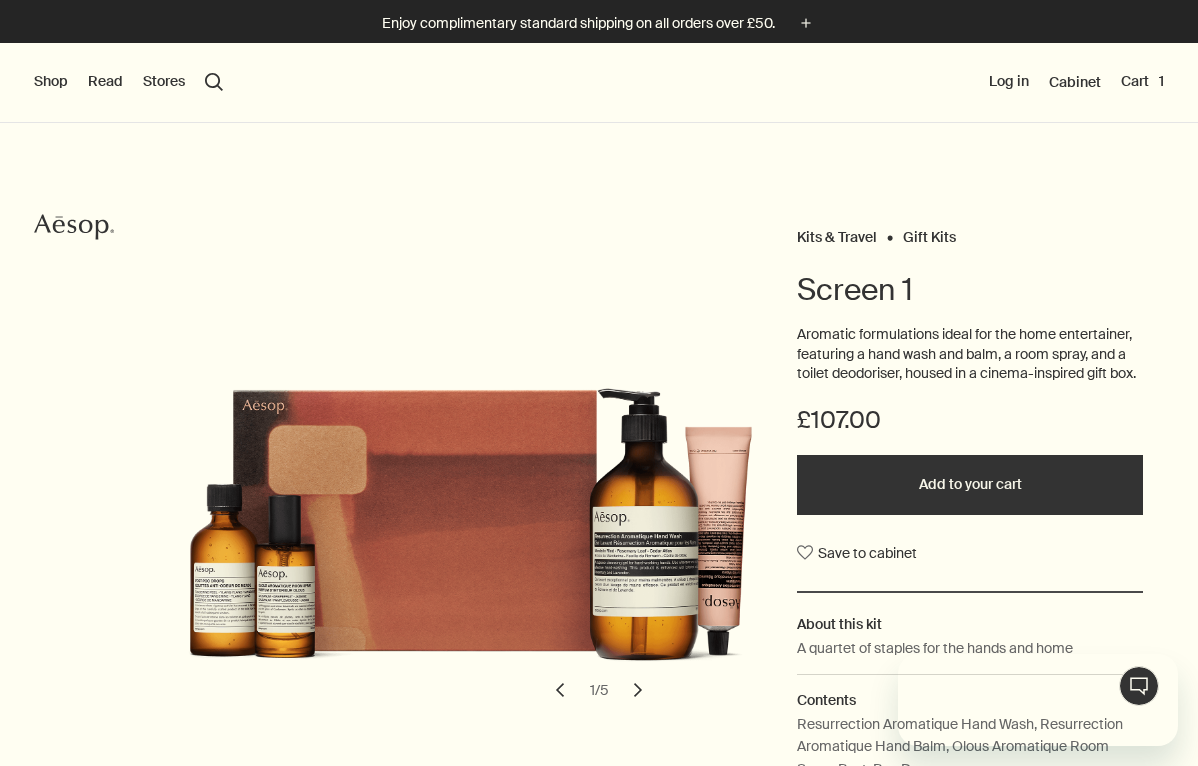 scroll, scrollTop: 0, scrollLeft: 0, axis: both 